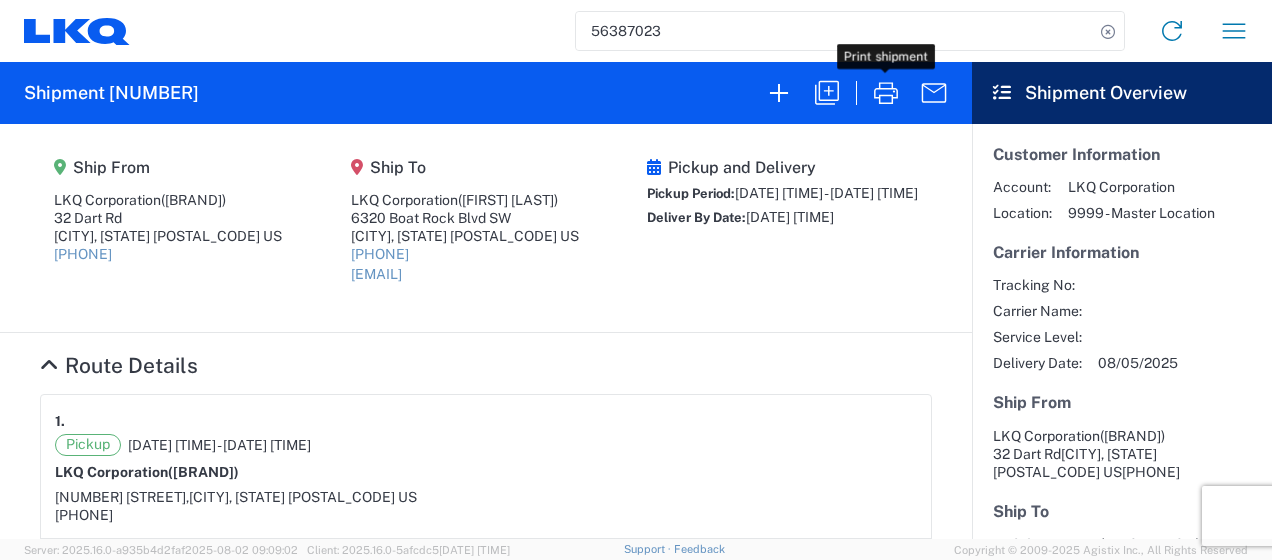 scroll, scrollTop: 0, scrollLeft: 0, axis: both 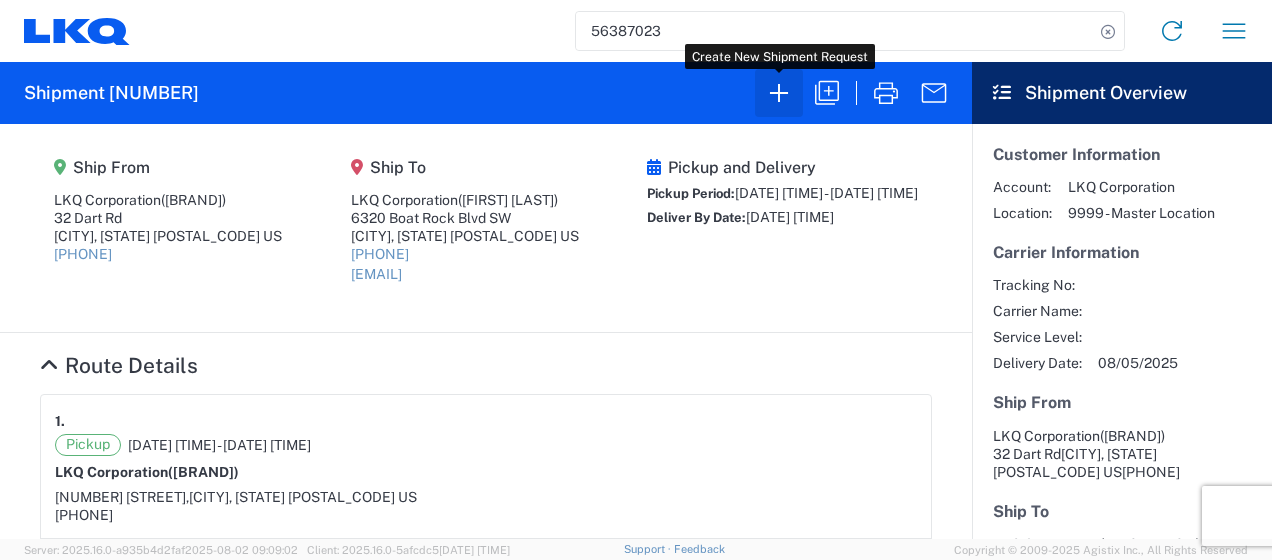 click 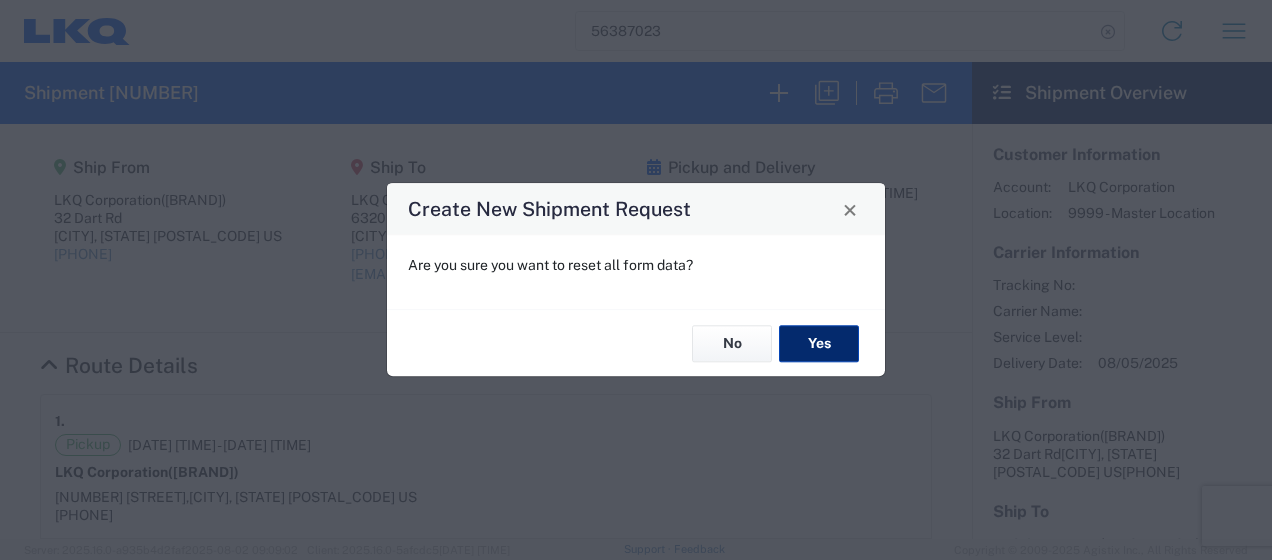 click on "Yes" 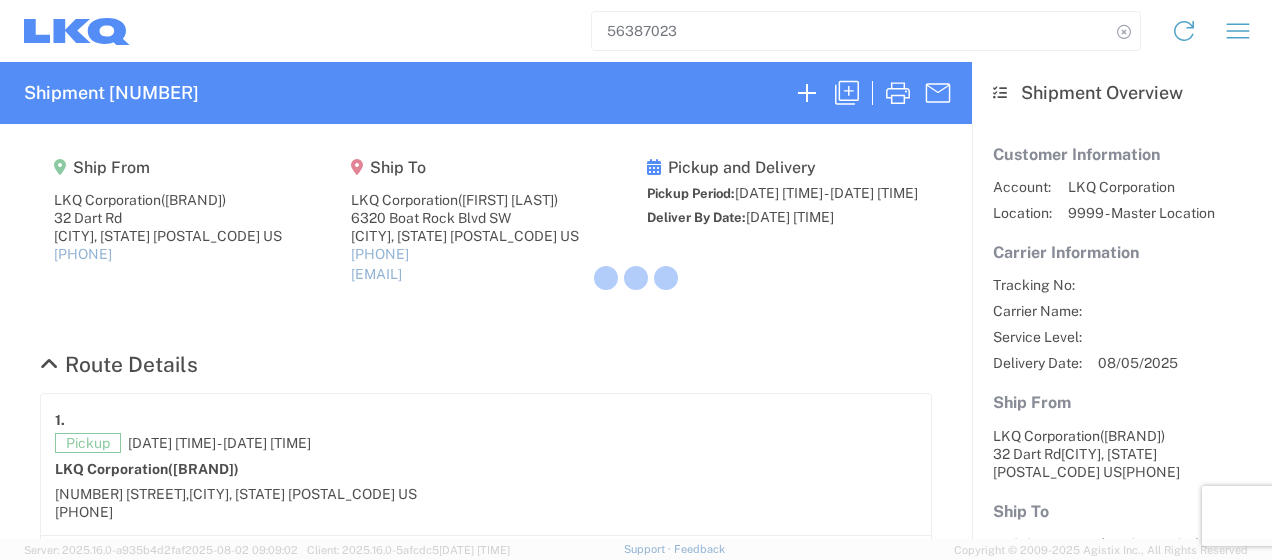 select on "FULL" 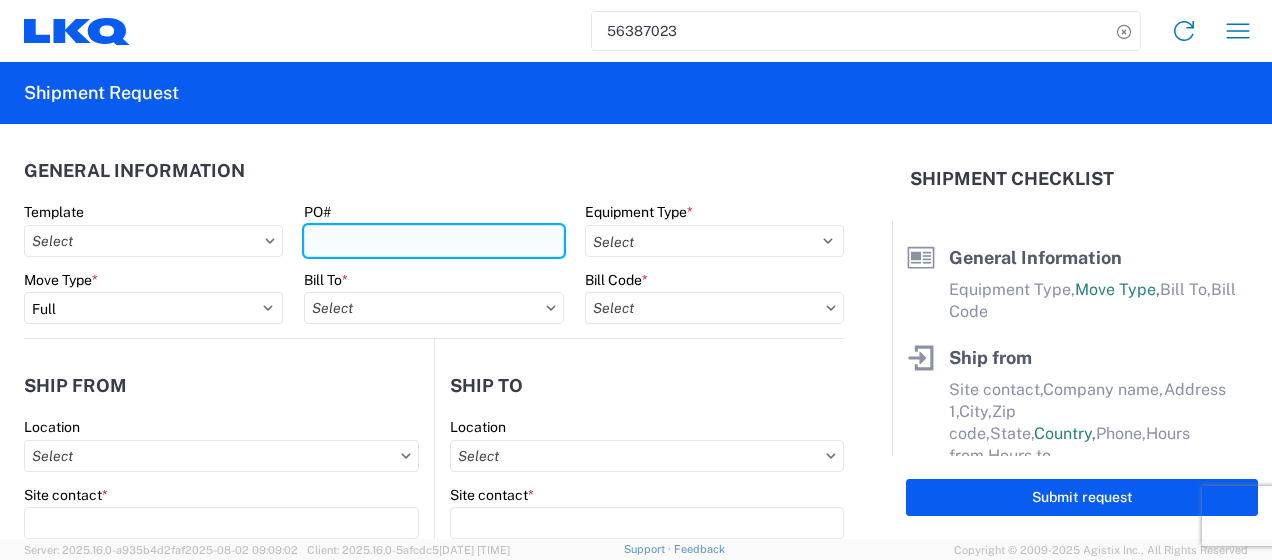 click on "PO#" at bounding box center [433, 241] 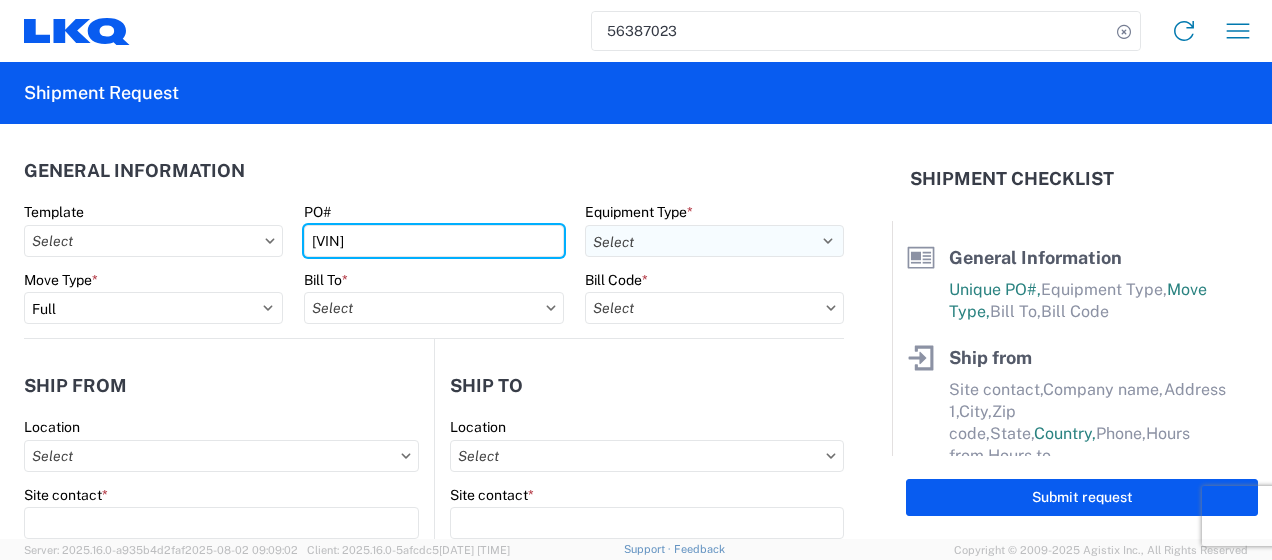 type on "[VIN]" 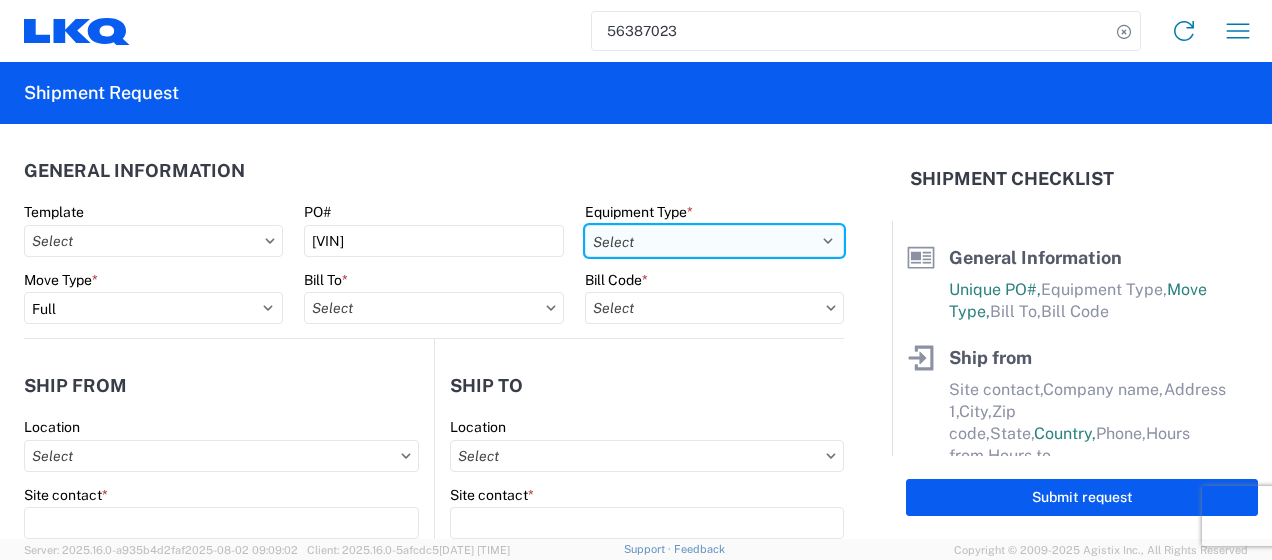 click on "Select 53’ Dry Van Flatbed Dropdeck (van) Lowboy (flatbed) Rail" at bounding box center [714, 241] 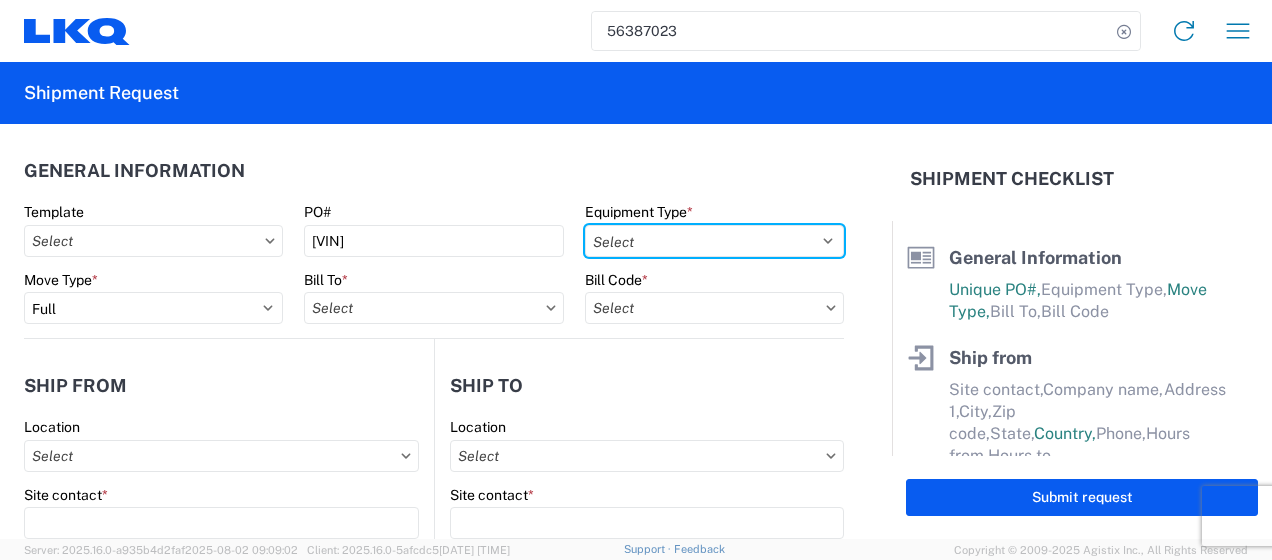 select on "STDV" 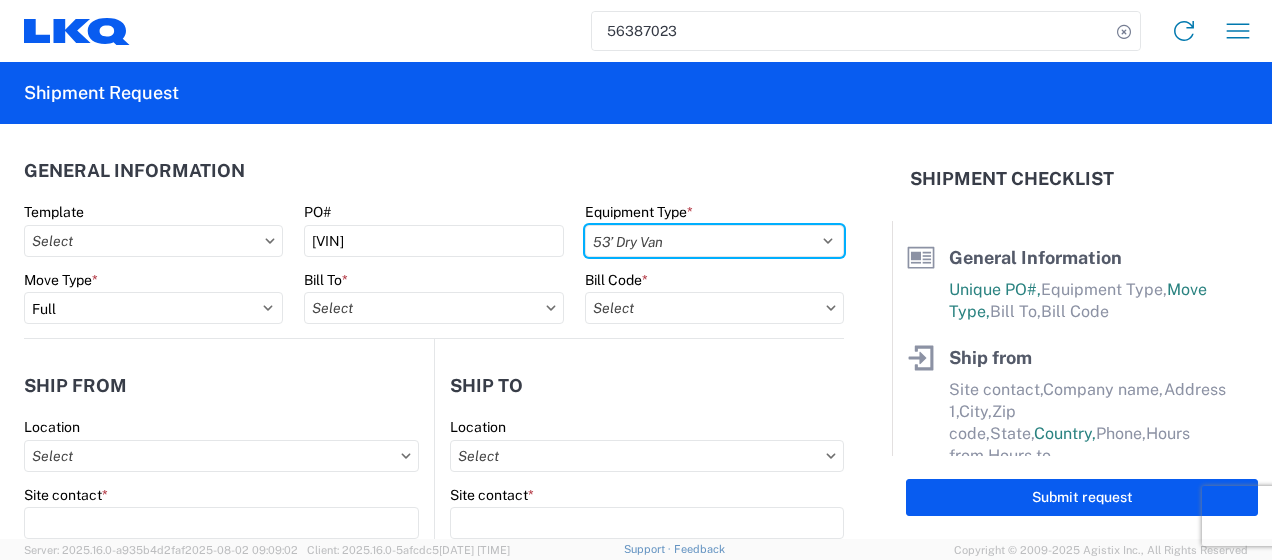 click on "Select 53’ Dry Van Flatbed Dropdeck (van) Lowboy (flatbed) Rail" at bounding box center (714, 241) 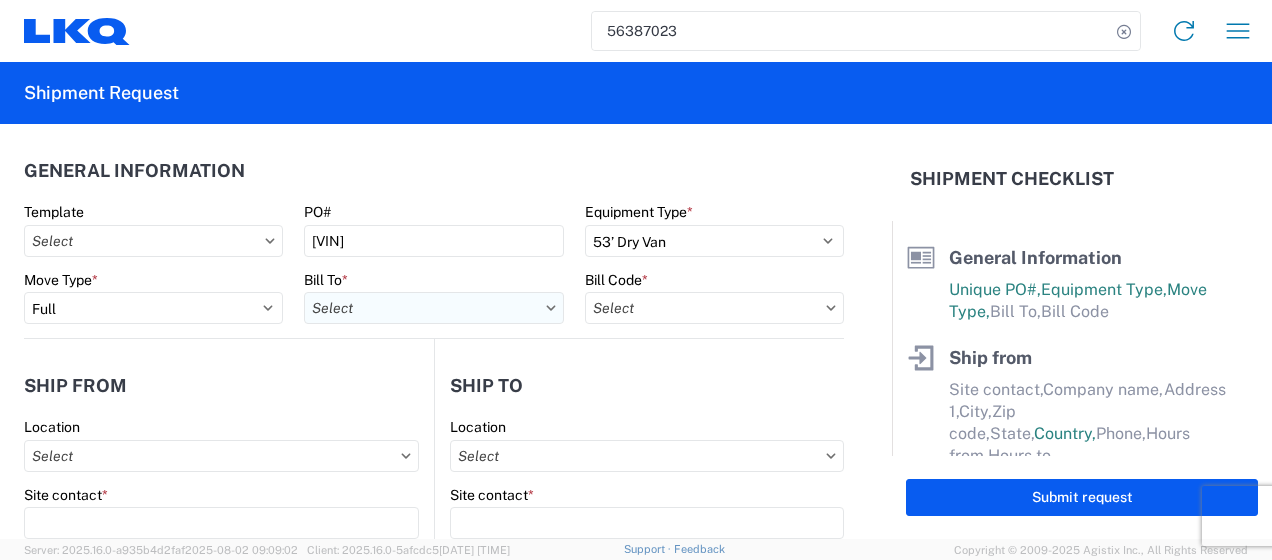 click on "Bill To  *" at bounding box center [433, 308] 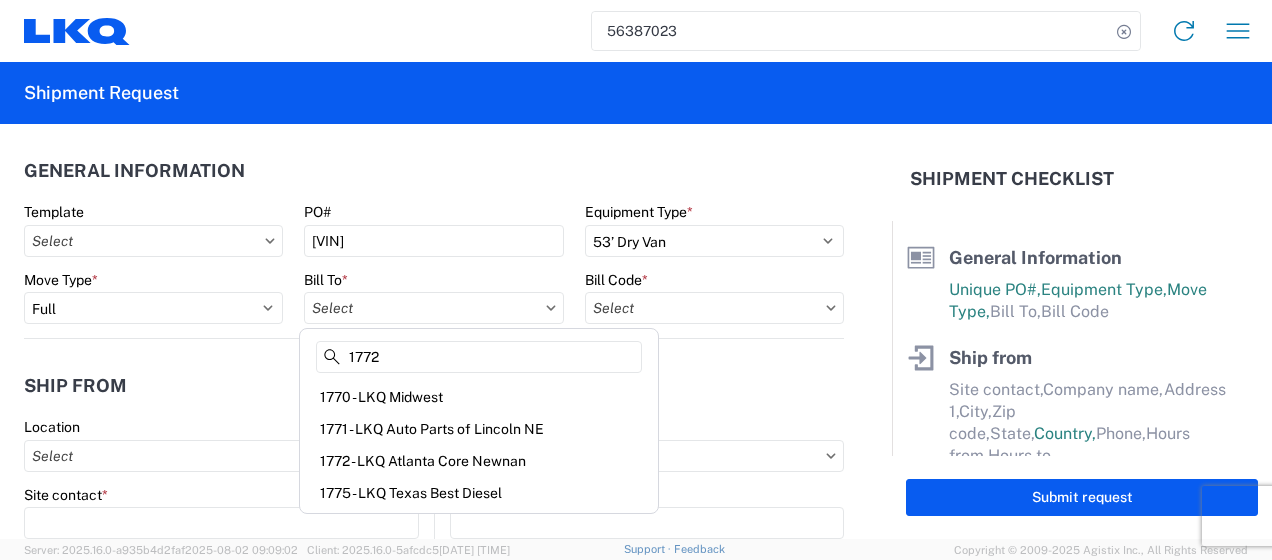 type on "1772" 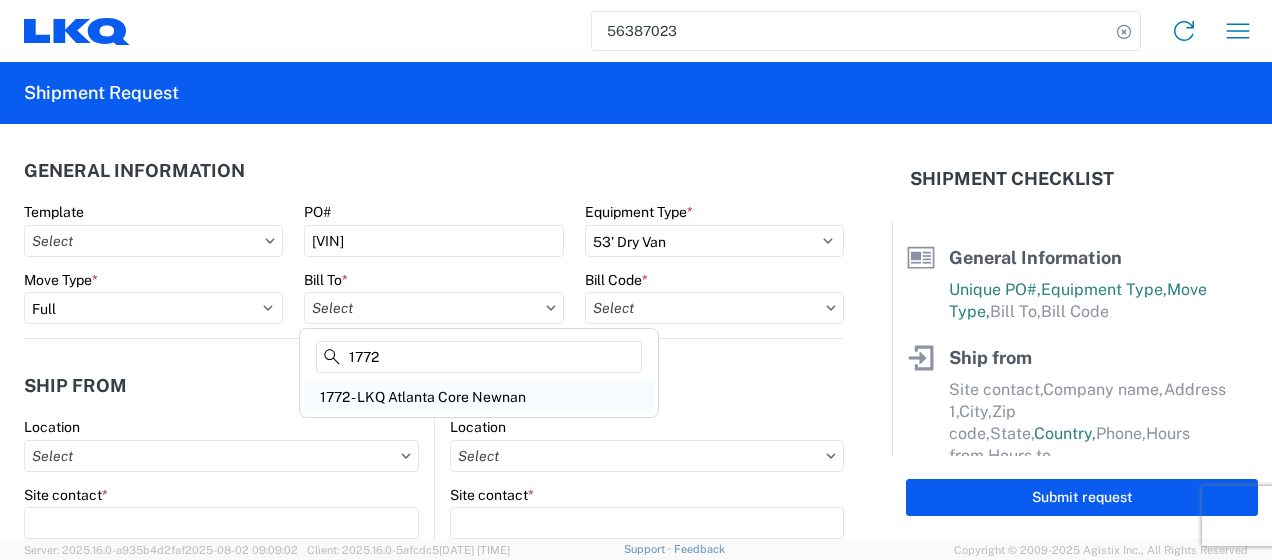click on "1772 - LKQ Atlanta Core Newnan" 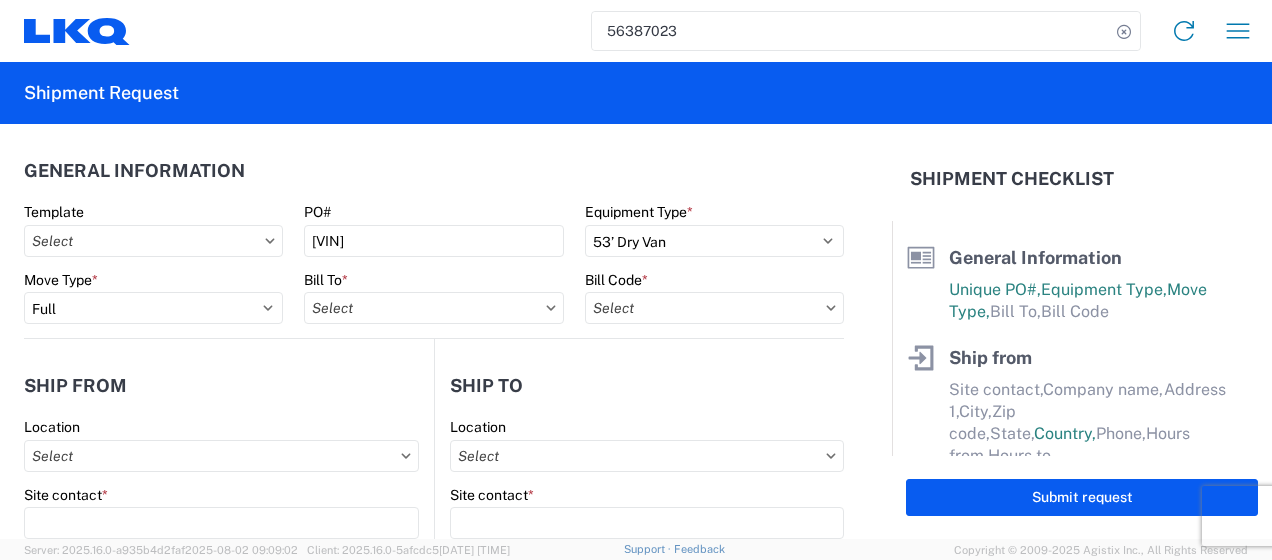 type on "1772 - LKQ Atlanta Core Newnan" 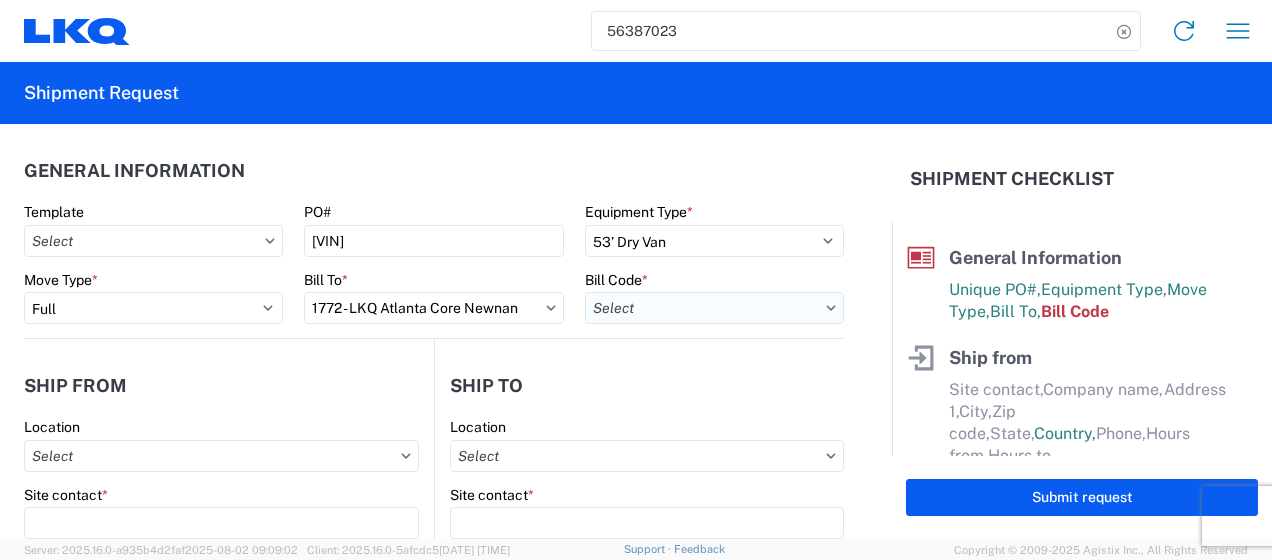 click on "Bill Code  *" at bounding box center [714, 308] 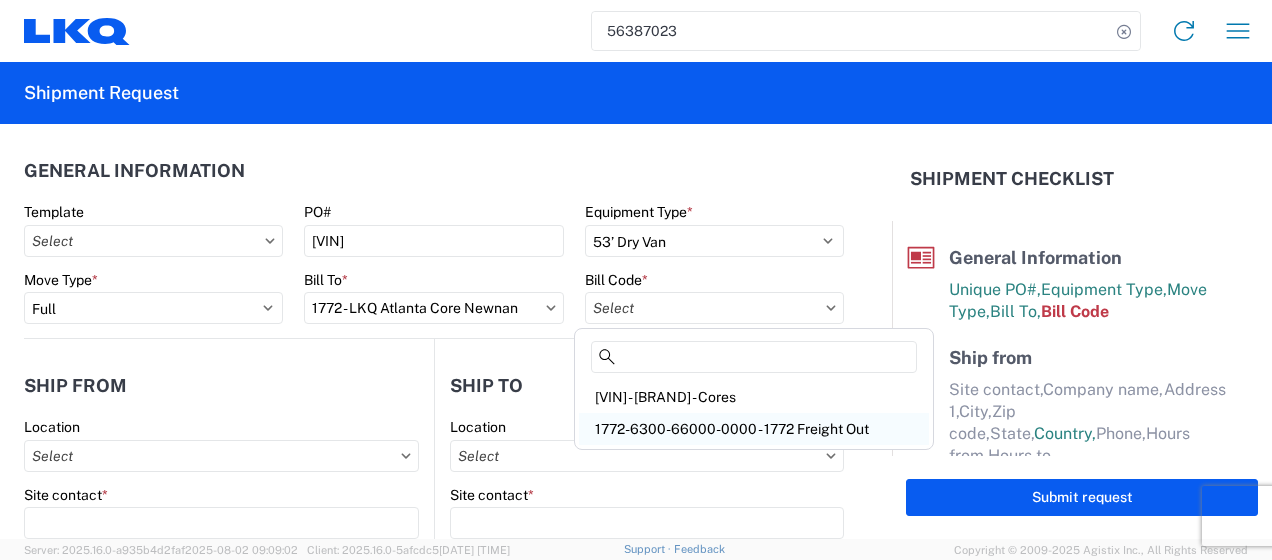 click on "1772-6300-66000-0000 - 1772 Freight Out" 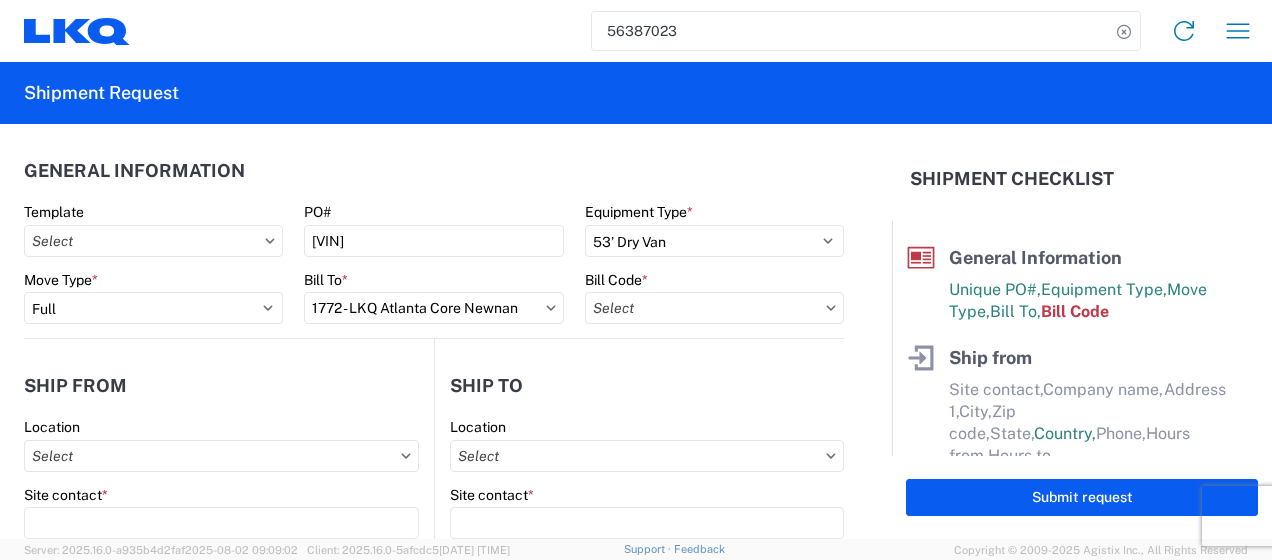 type on "1772-6300-66000-0000 - 1772 Freight Out" 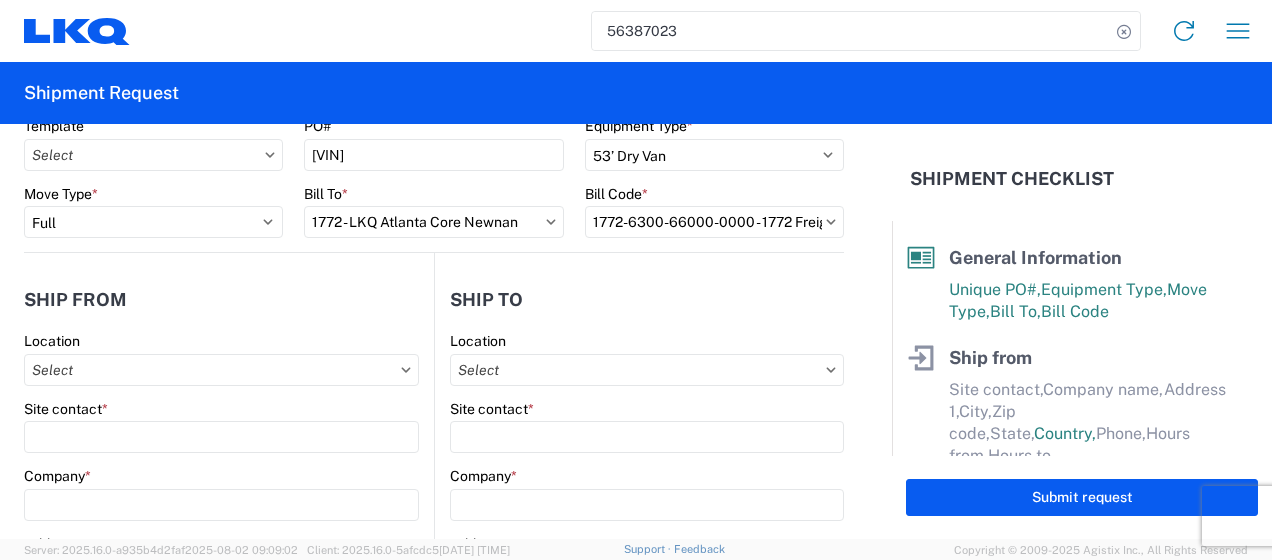 scroll, scrollTop: 200, scrollLeft: 0, axis: vertical 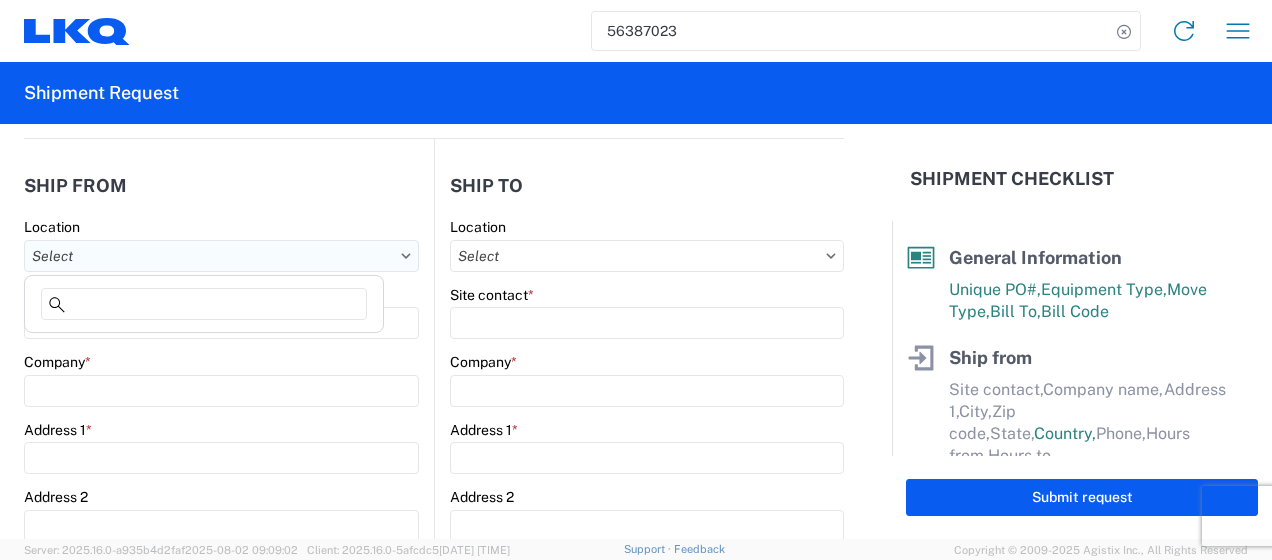 click on "Location" at bounding box center [221, 256] 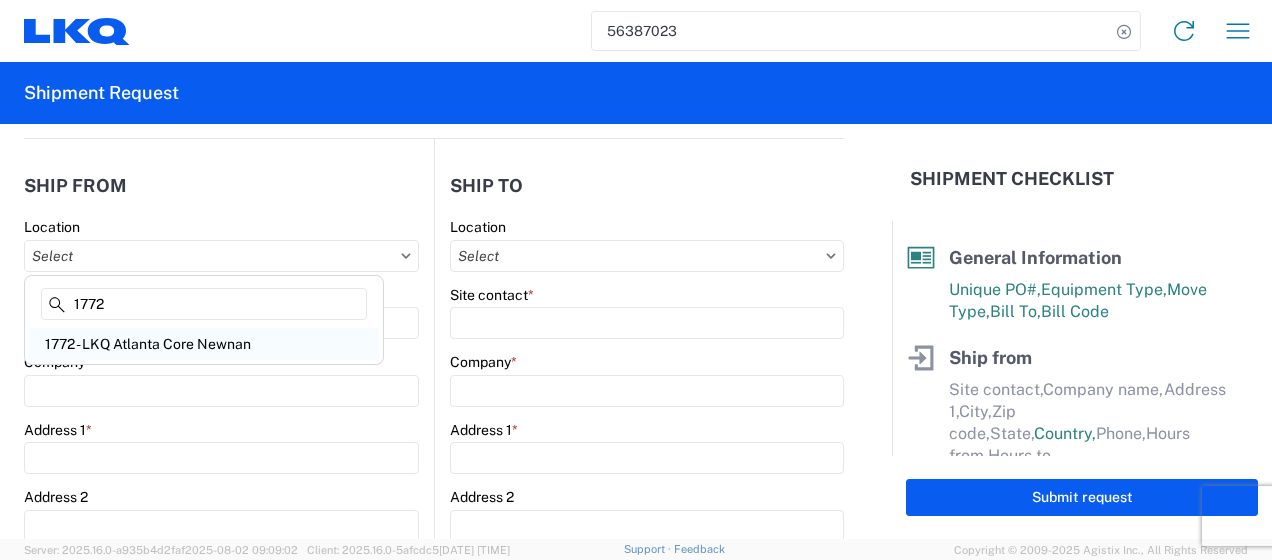 type on "1772" 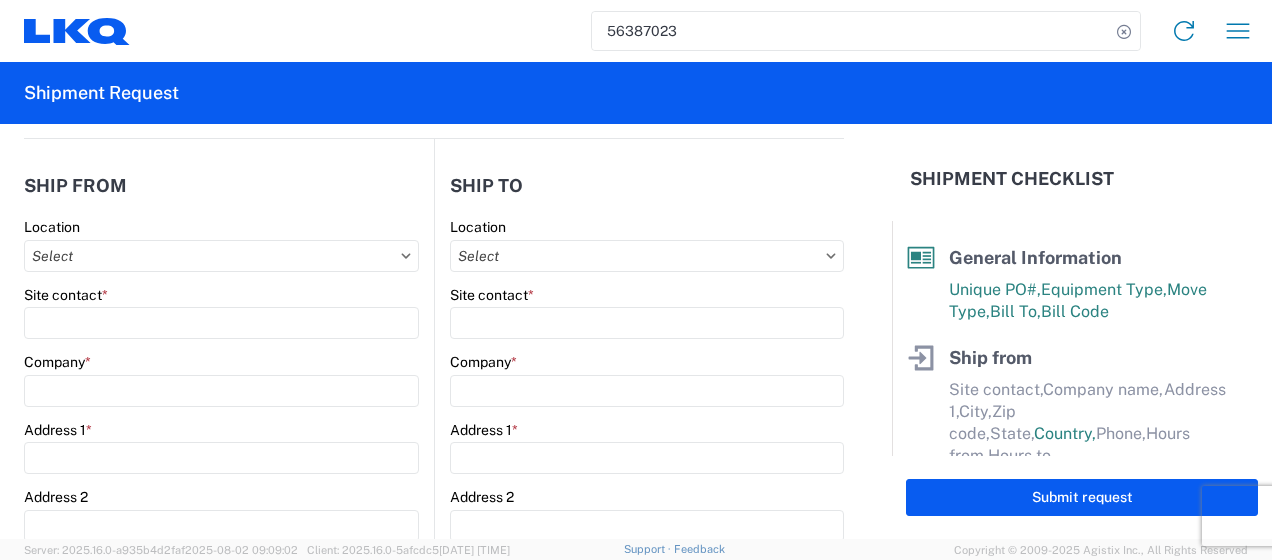 type on "1772 - LKQ Atlanta Core Newnan" 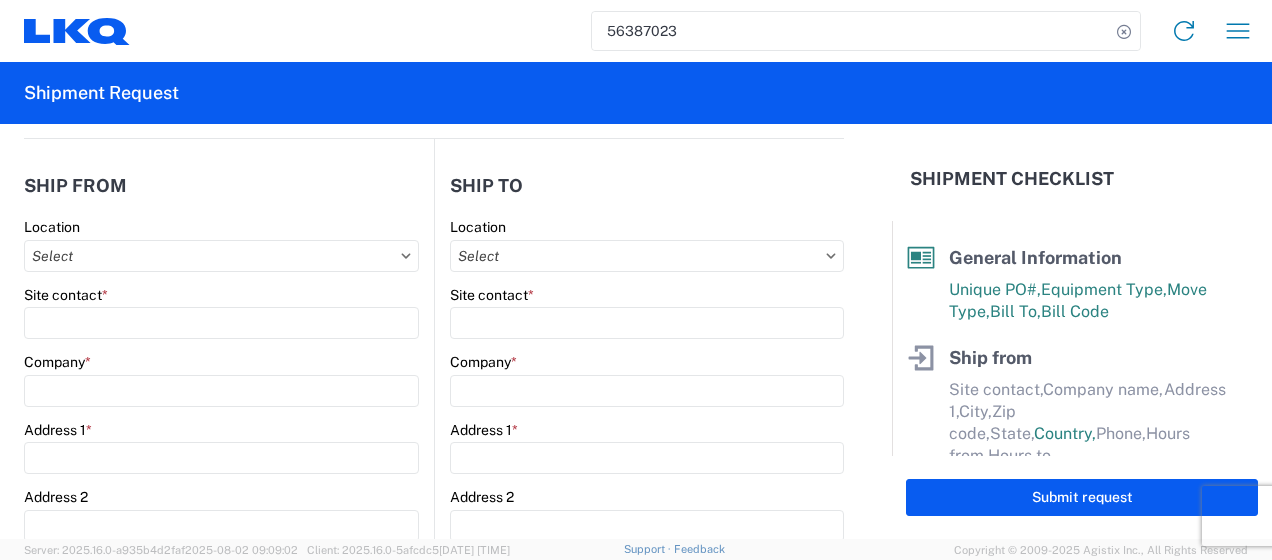 type on "32 Dart Rd" 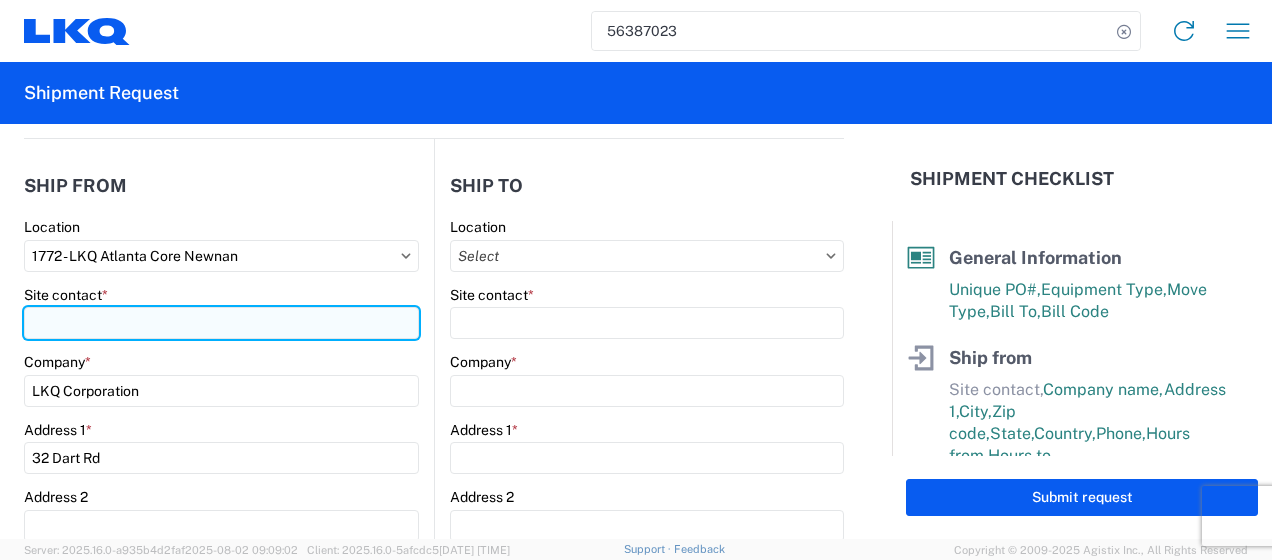 click on "Site contact  *" at bounding box center (221, 323) 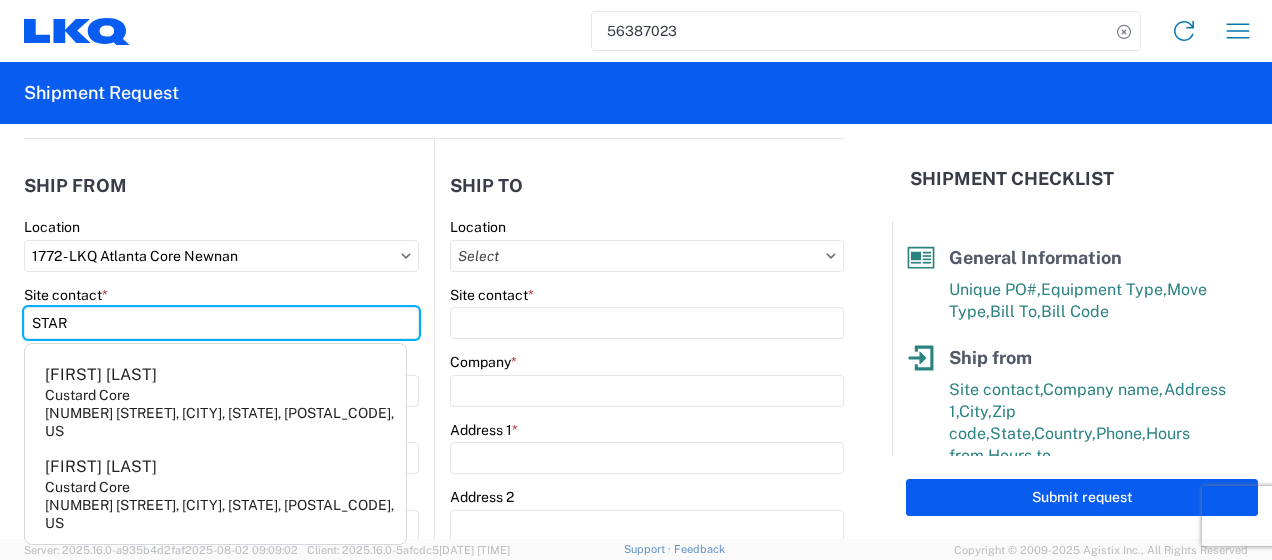 type on "STAR" 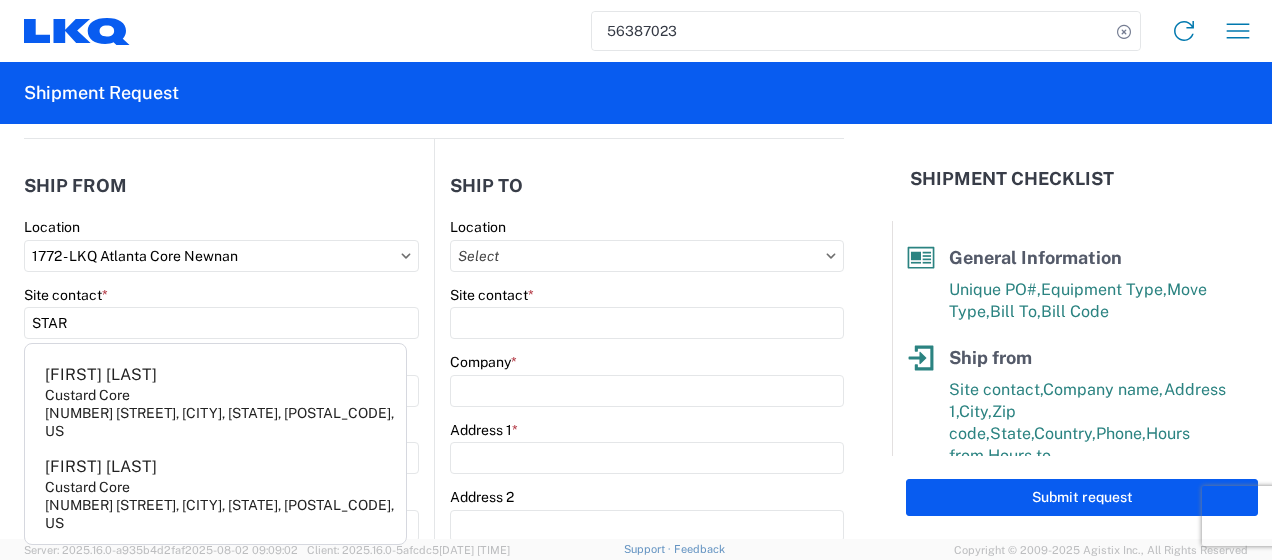 click on "Ship from" 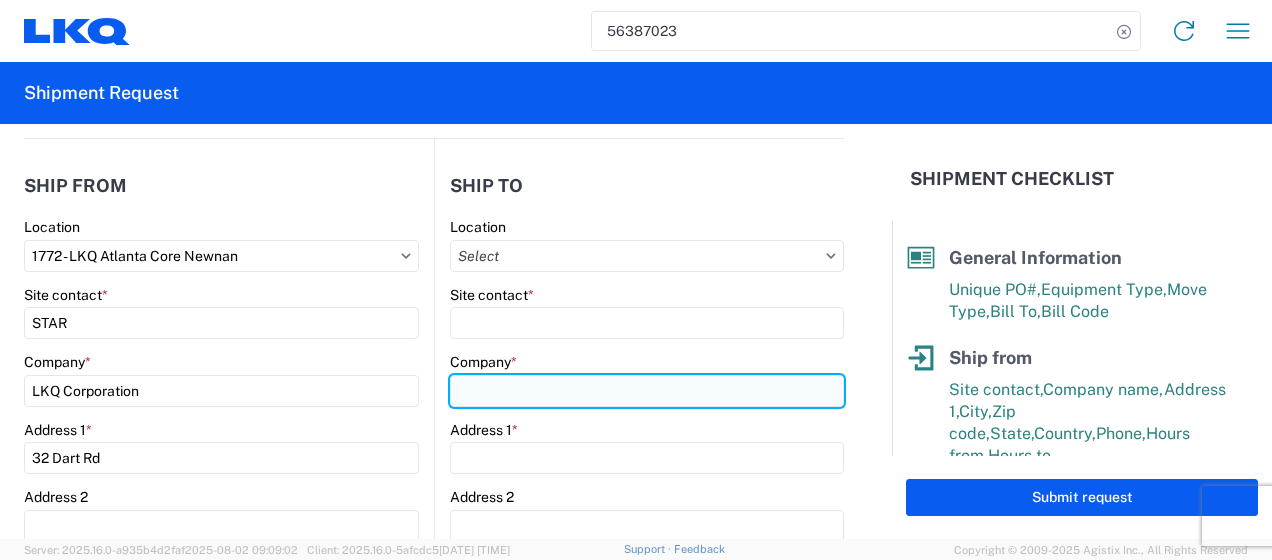 click on "Company  *" at bounding box center [647, 391] 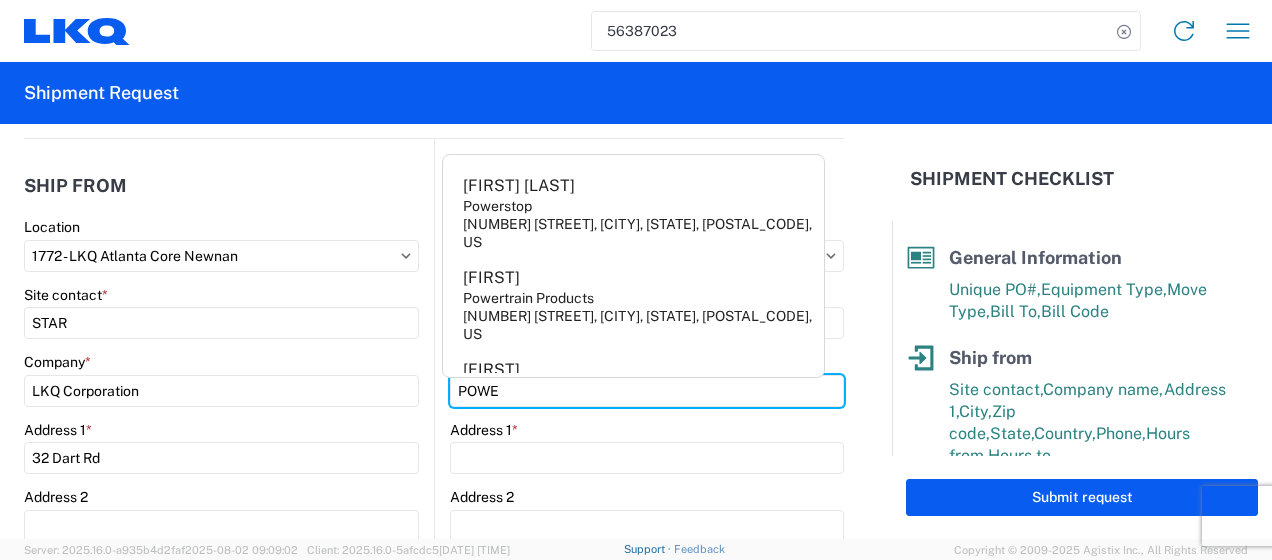 type on "POWERTRAIN TECHNOLOGIES" 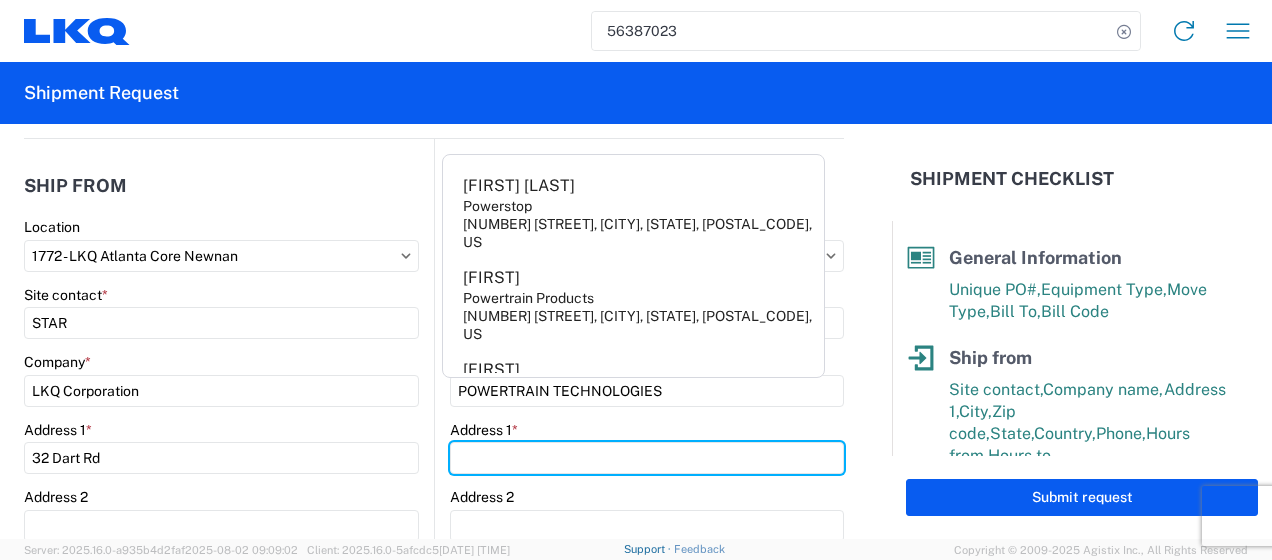 type on "[NUMBER] [STREET], [STE] [NUMBER]" 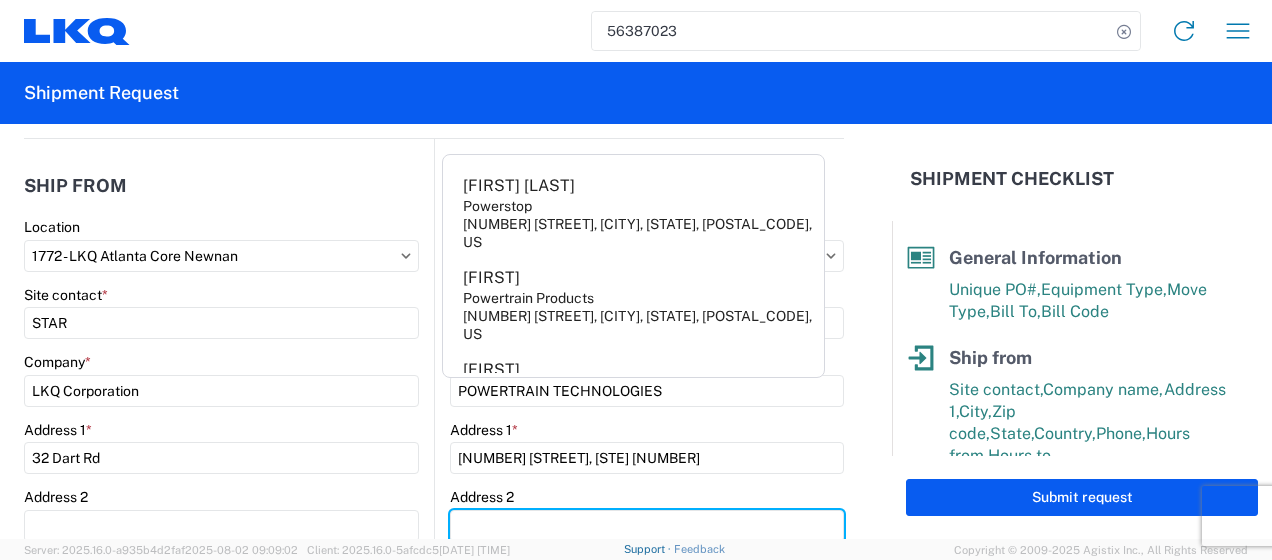 type on "#201" 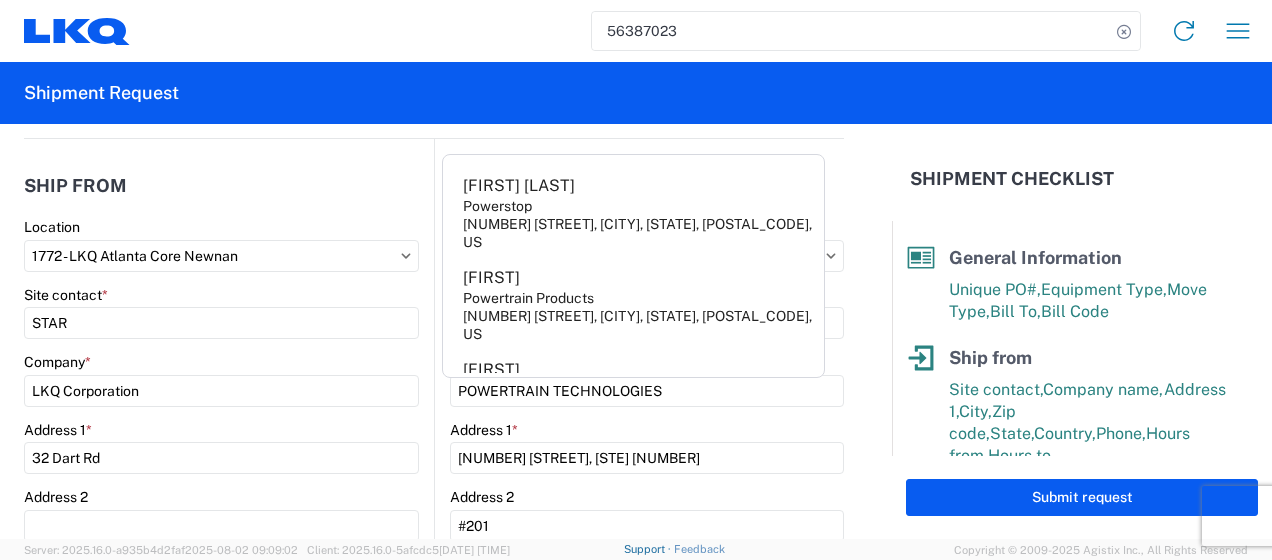 type on "Fort Worth" 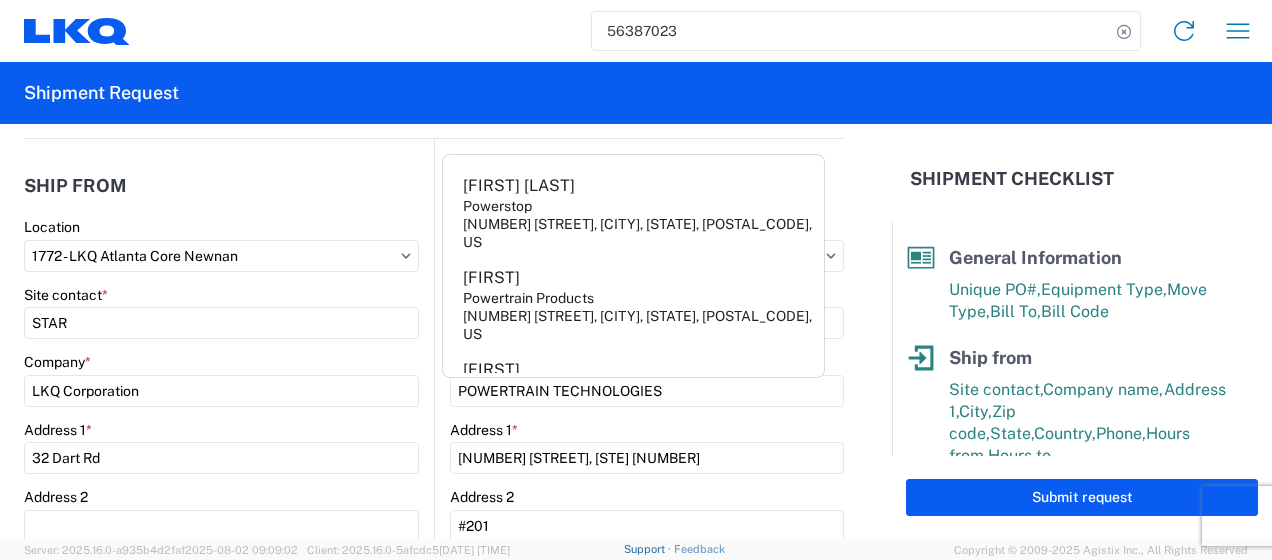 type on "[FIRST] [LAST]" 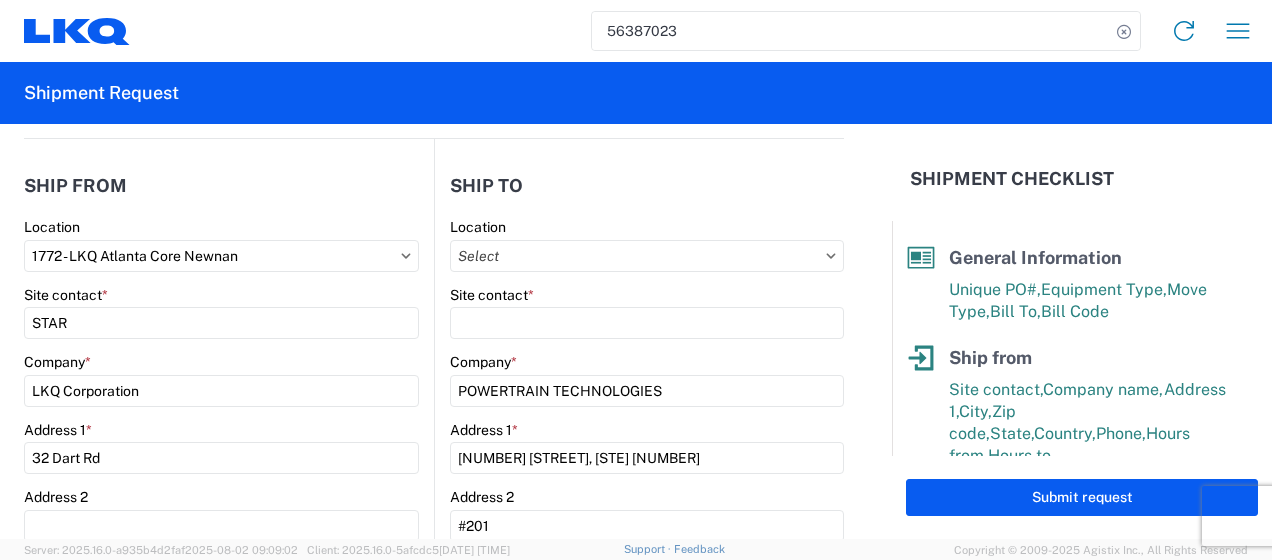 click on "Ship to" 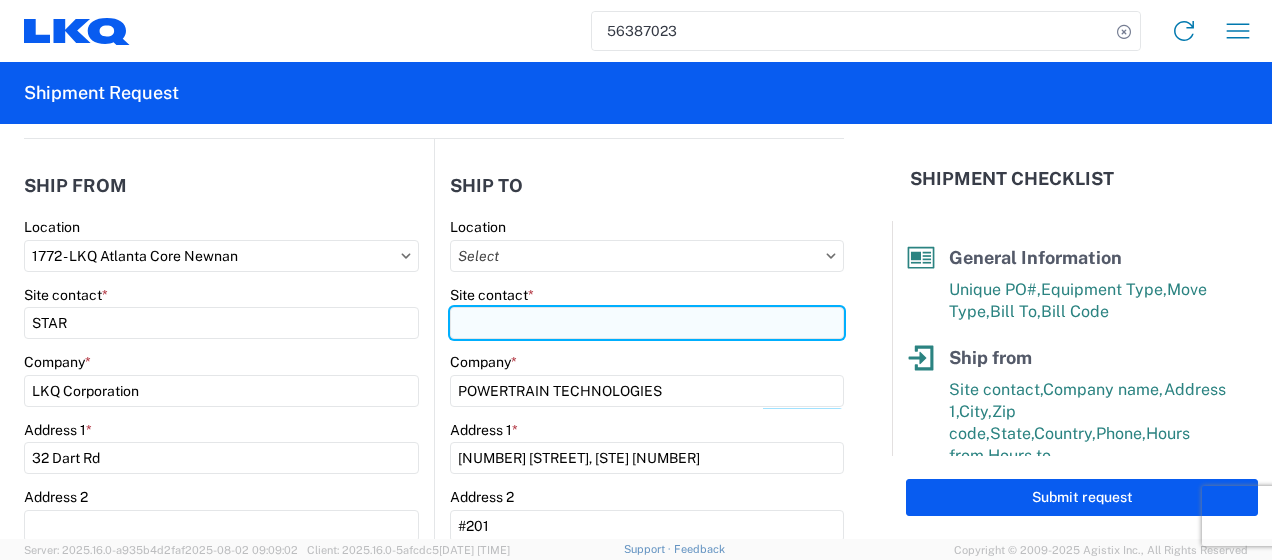 click on "Site contact  *" at bounding box center [647, 323] 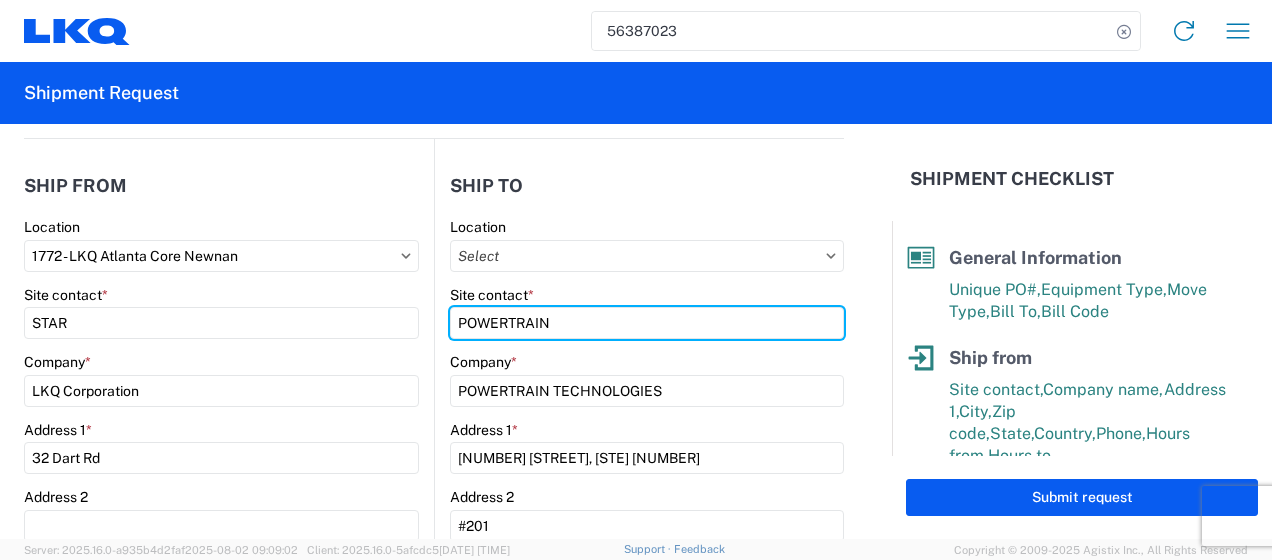 type on "POWERTRAIN" 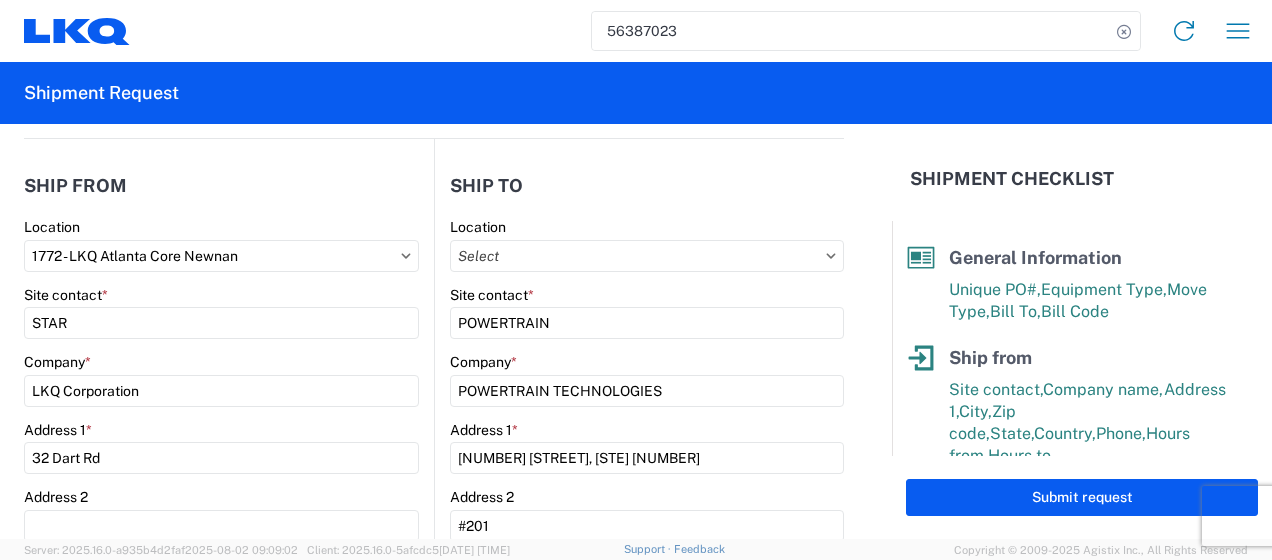 click on "Ship to" 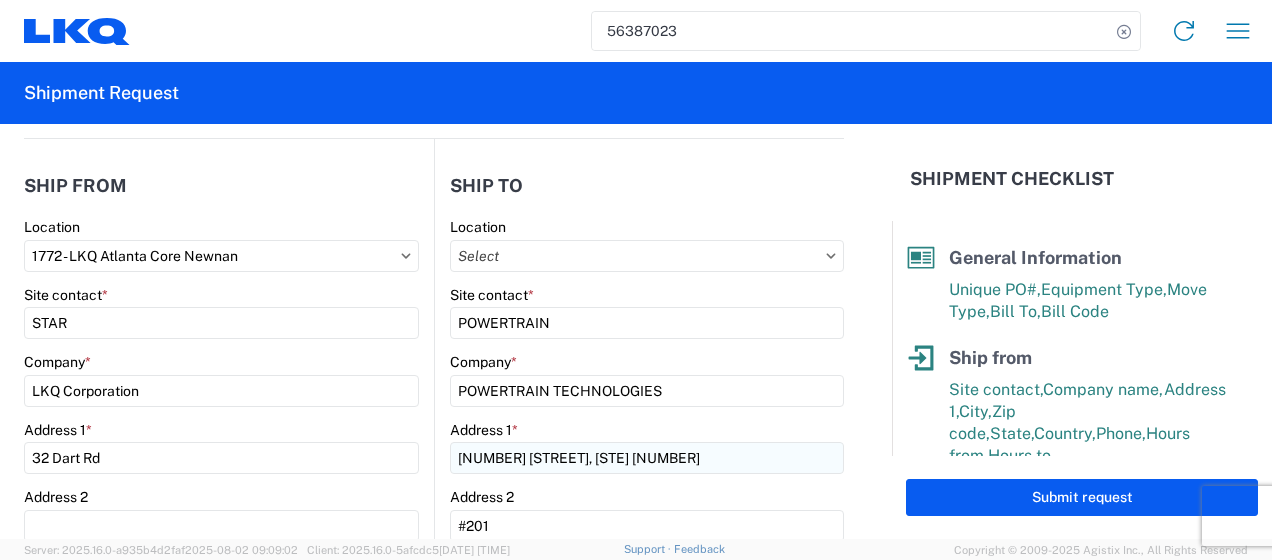 scroll, scrollTop: 800, scrollLeft: 0, axis: vertical 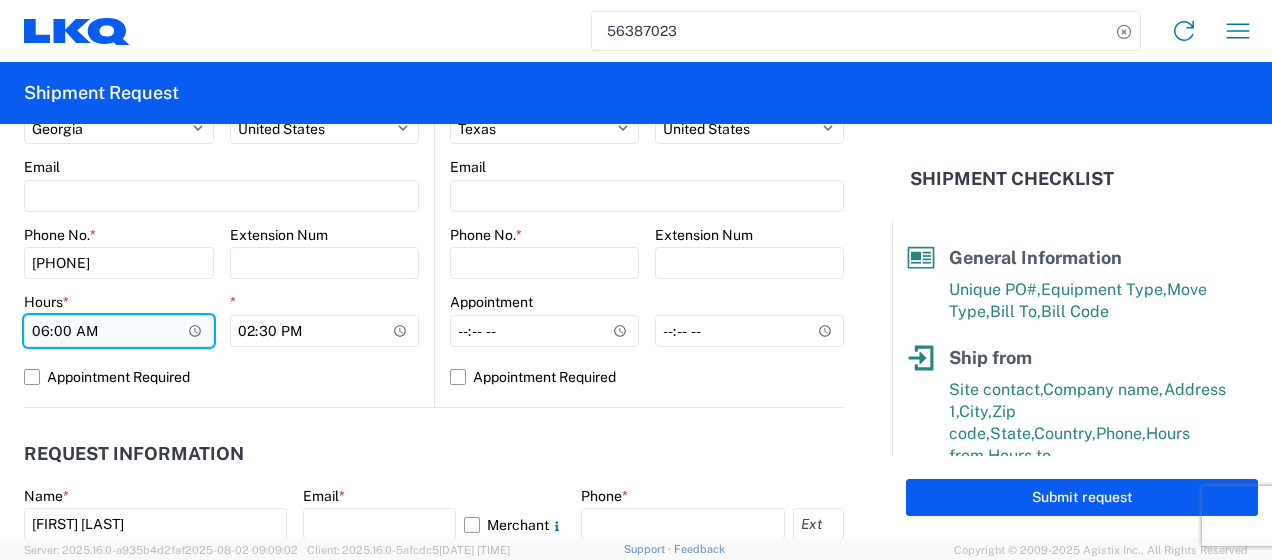 click on "06:00" at bounding box center (119, 331) 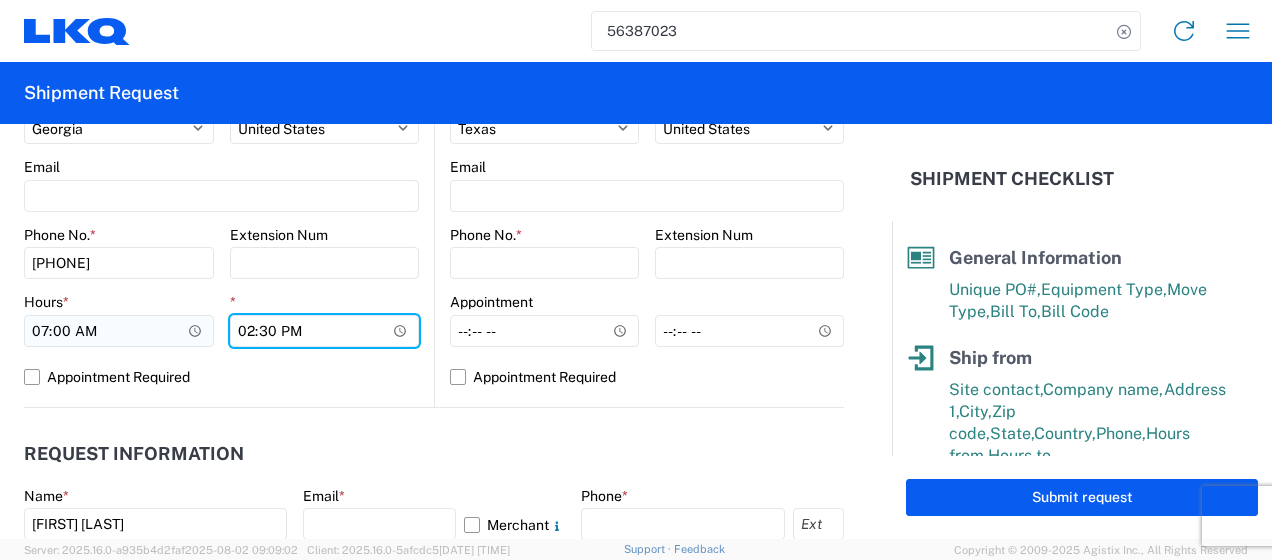 type on "09:00" 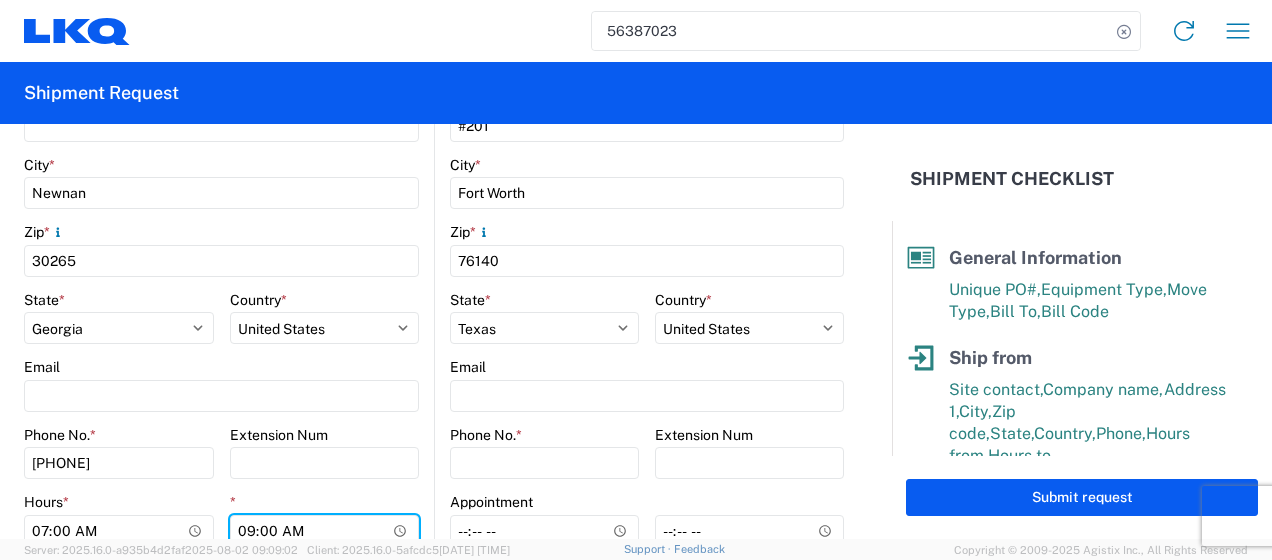 scroll, scrollTop: 700, scrollLeft: 0, axis: vertical 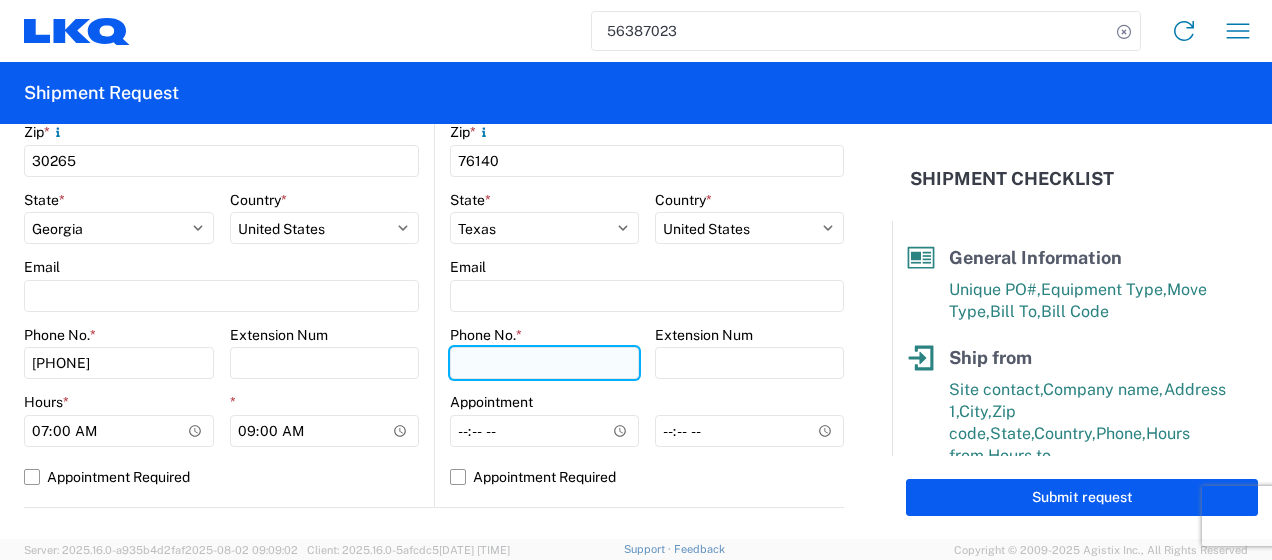 click on "Phone No.  *" at bounding box center [544, 363] 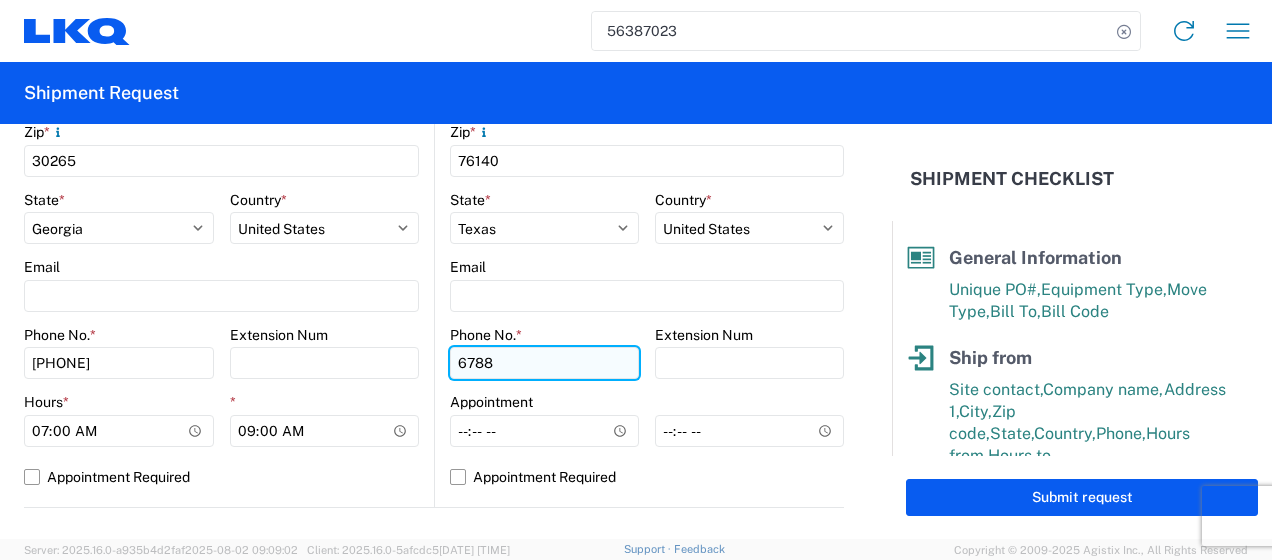 type on "[PHONE]" 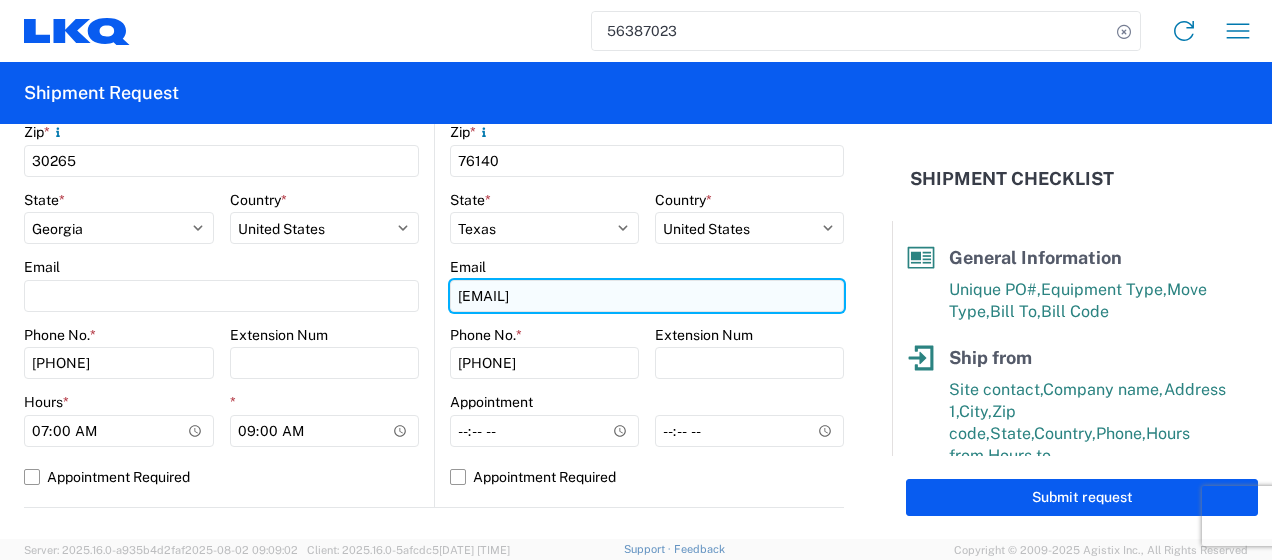 click on "[EMAIL]" at bounding box center (647, 296) 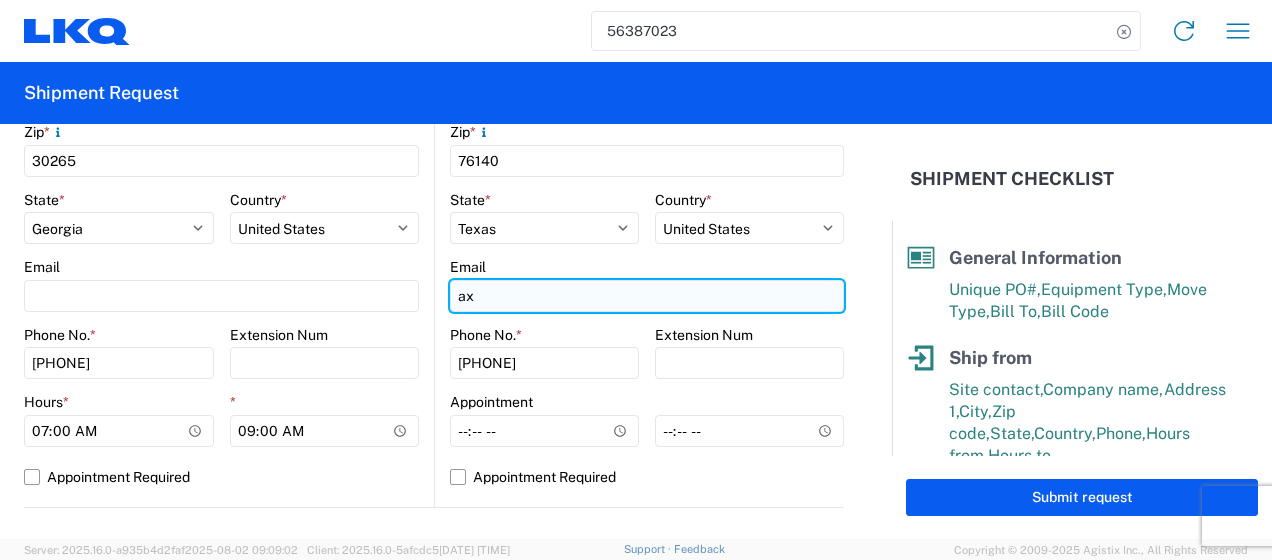 type on "a" 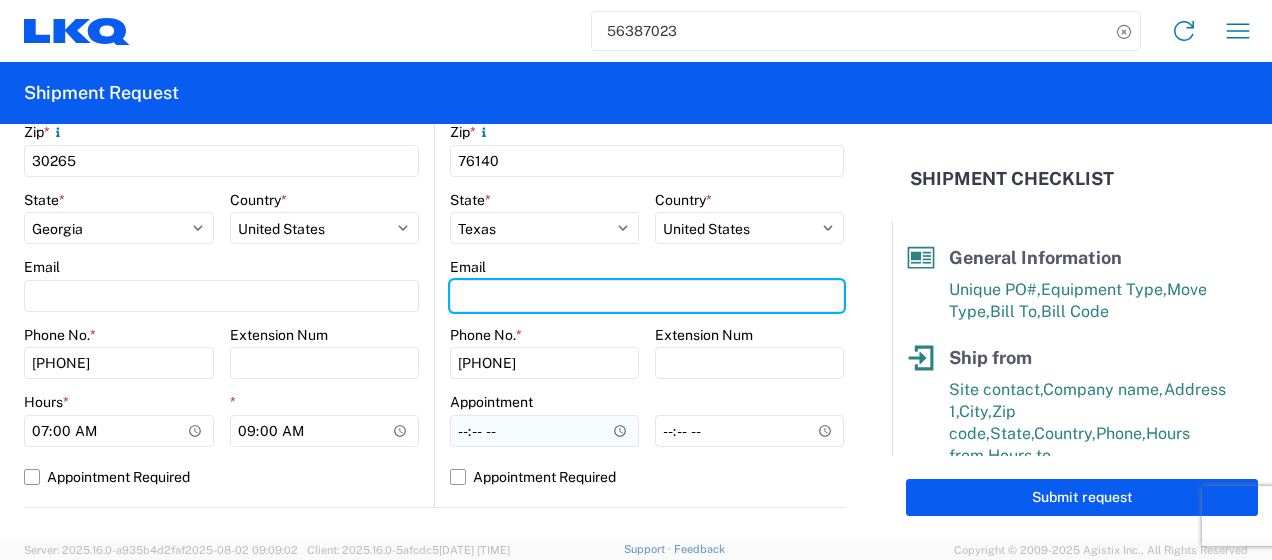 type 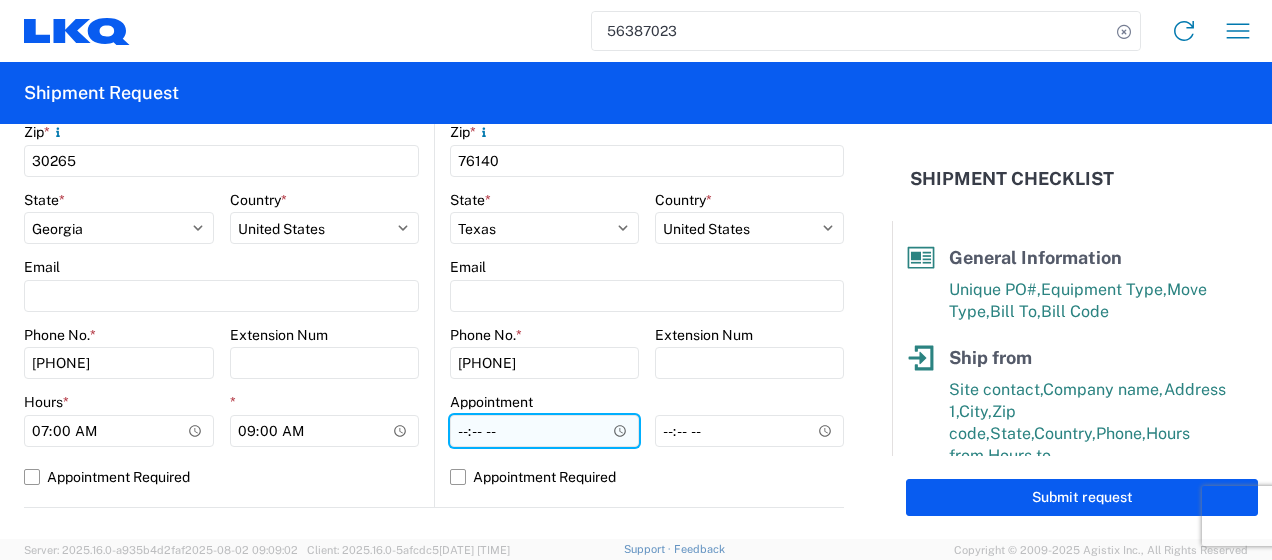 click on "Hours  *" at bounding box center [544, 431] 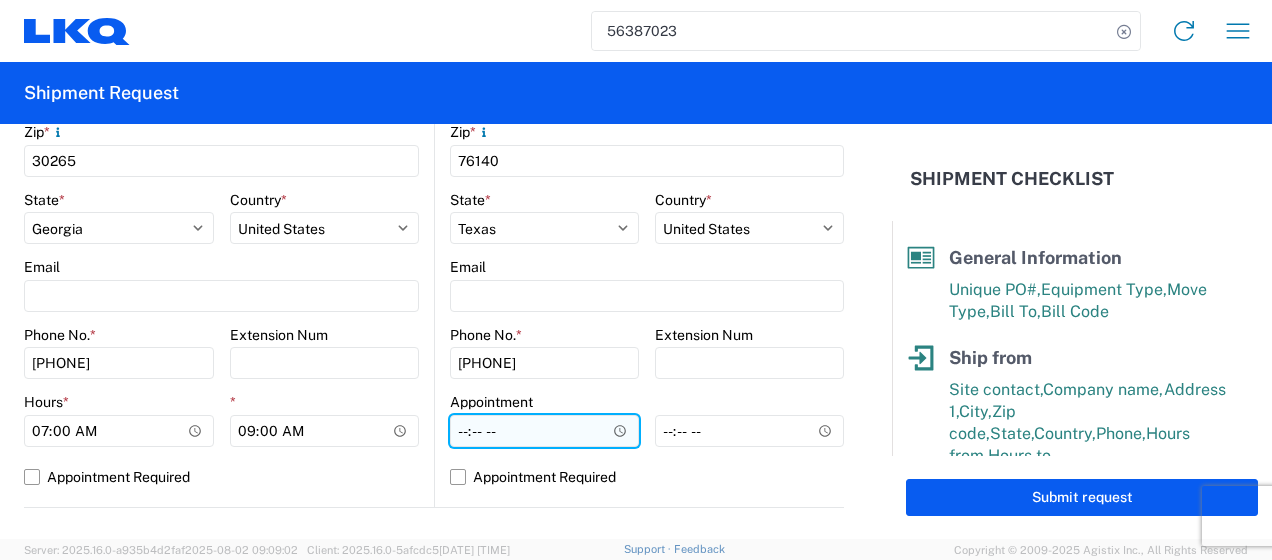 type on "07:00" 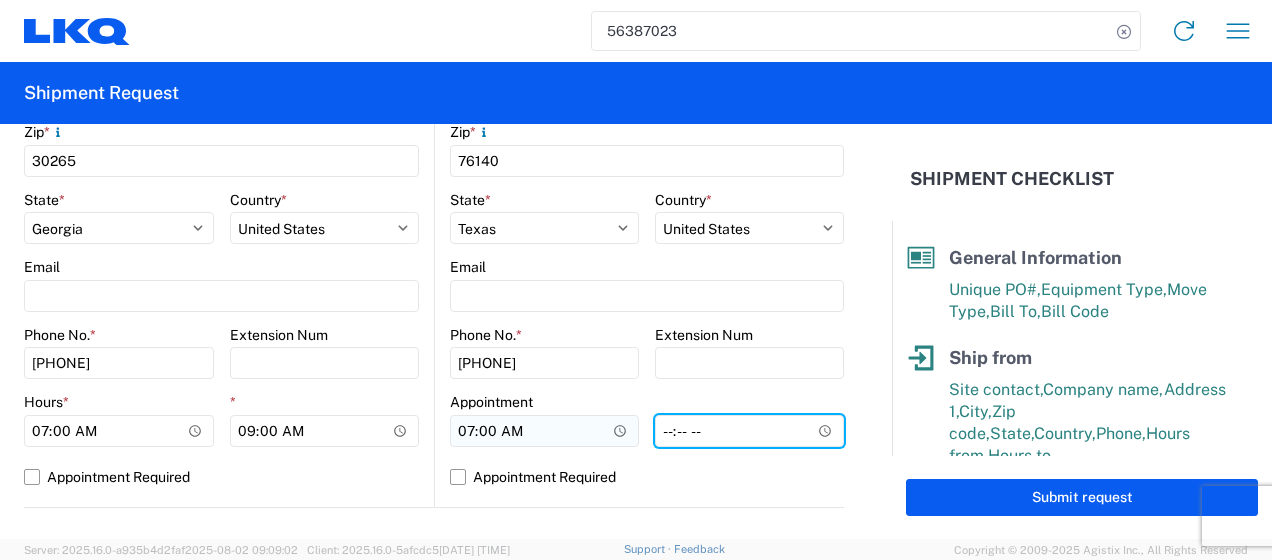 type on "14:00" 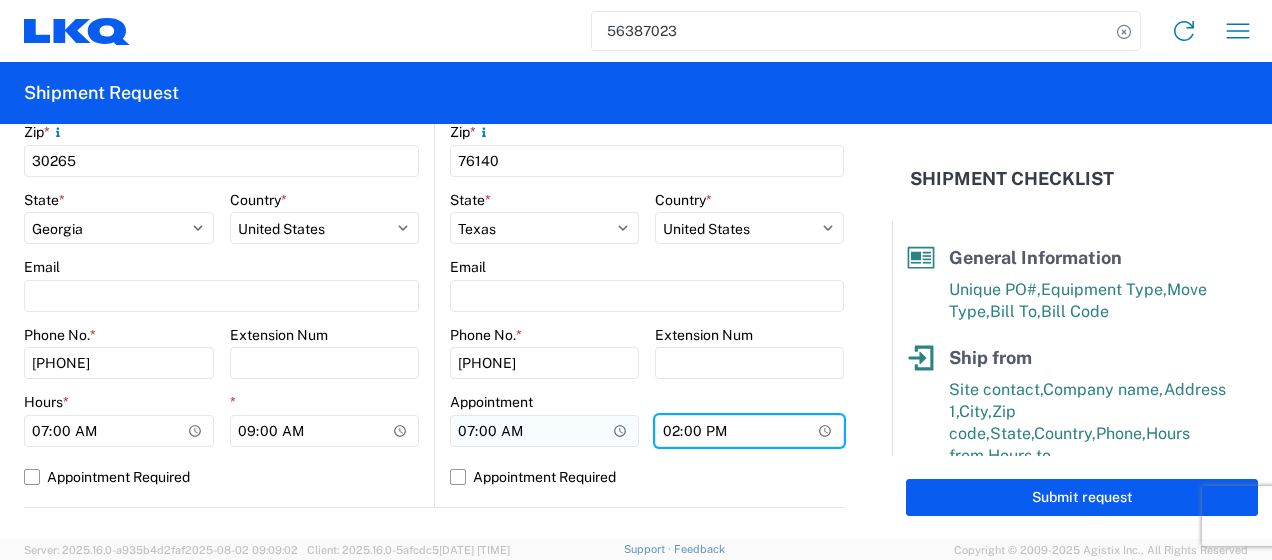 scroll, scrollTop: 1000, scrollLeft: 0, axis: vertical 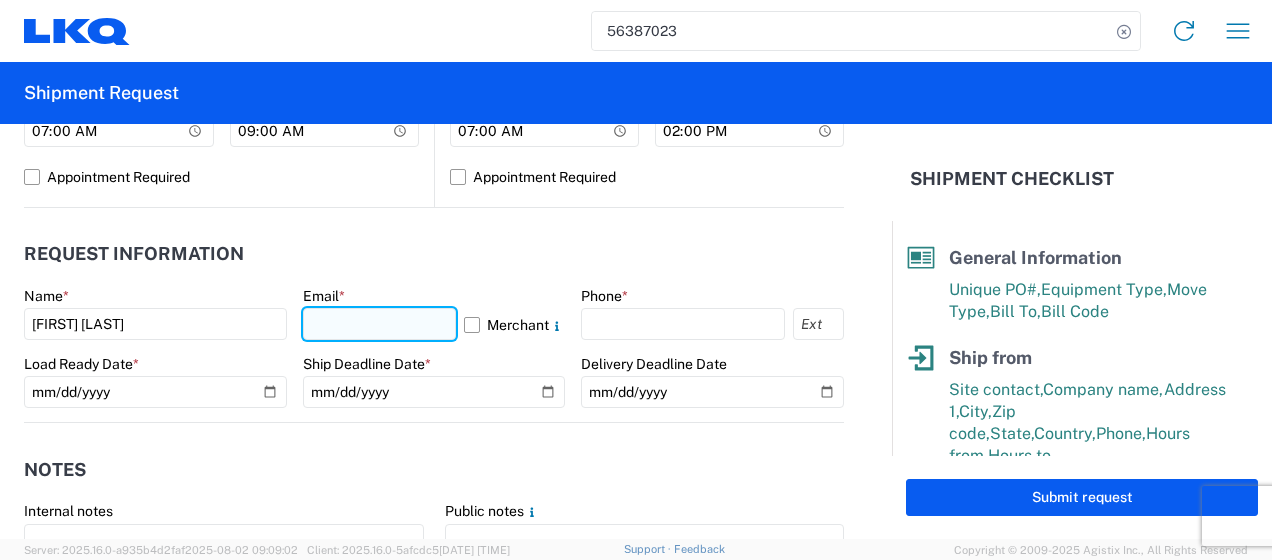 click 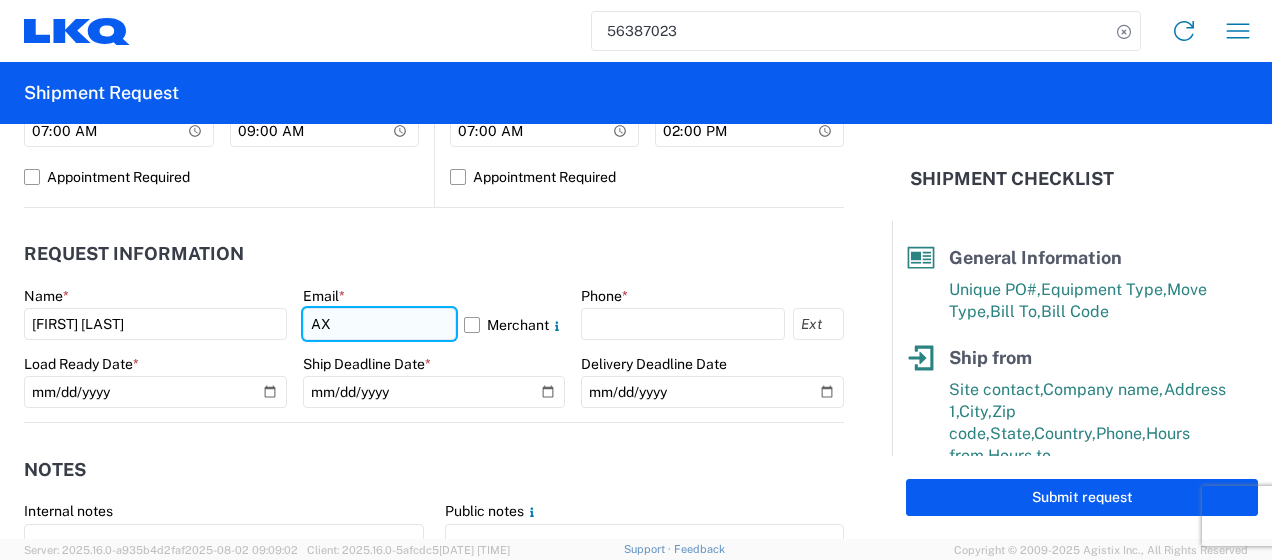 type on "[EMAIL]" 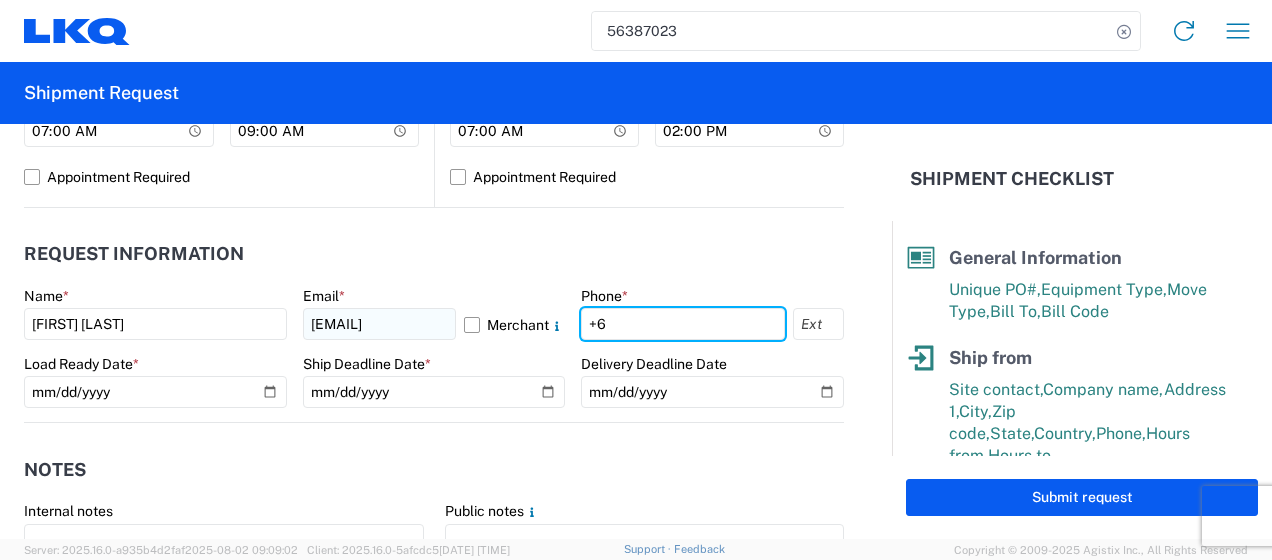 type on "+" 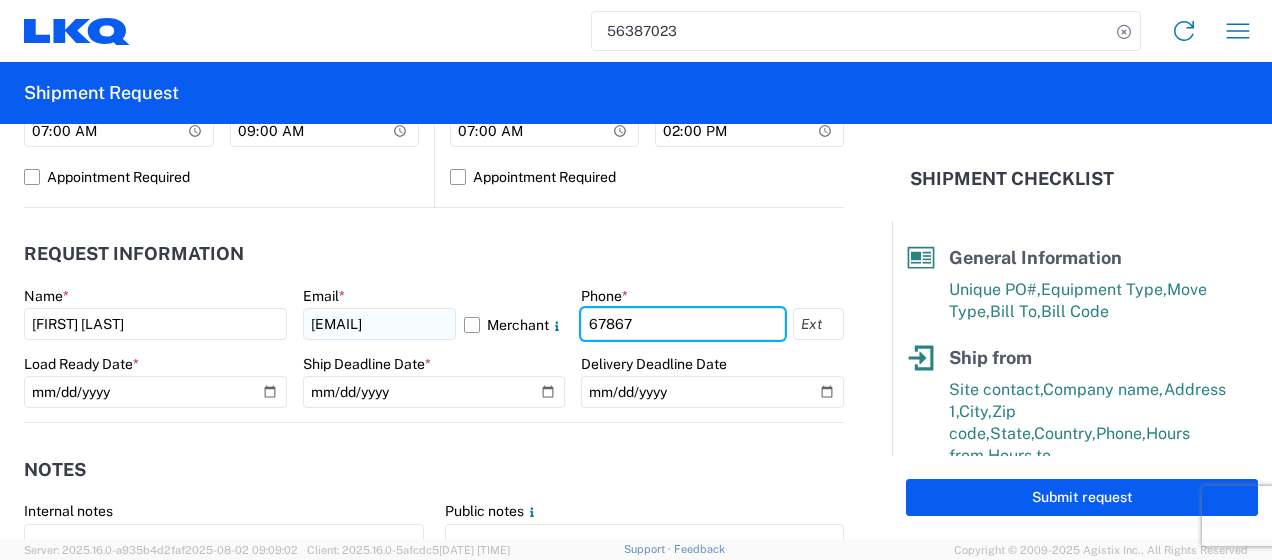 type on "[PHONE]" 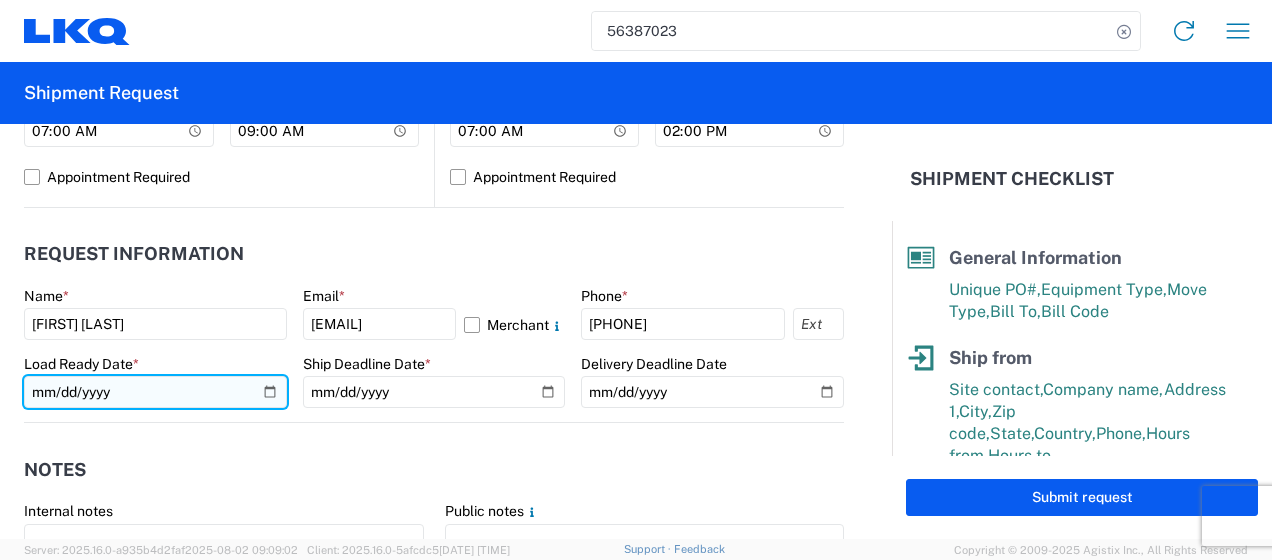 click 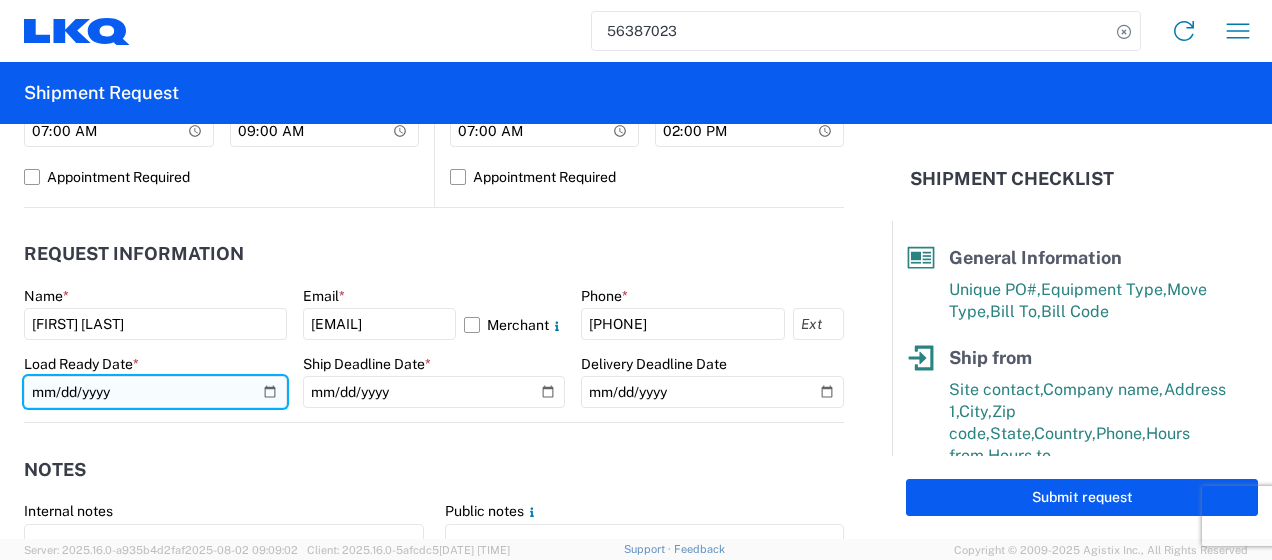 type on "[DATE]" 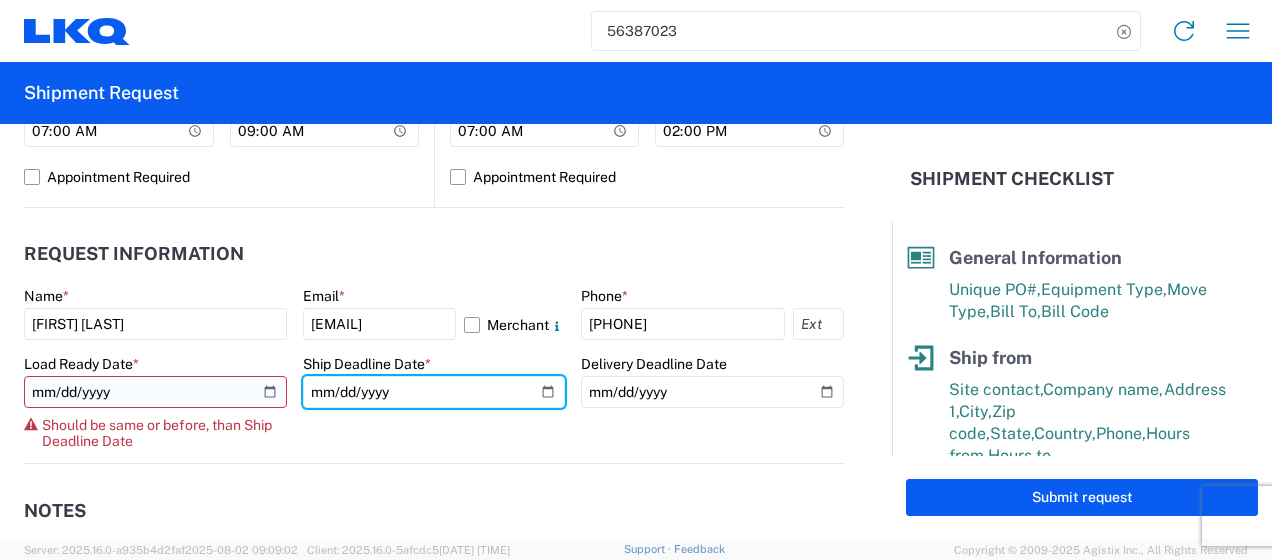 type on "[DATE]" 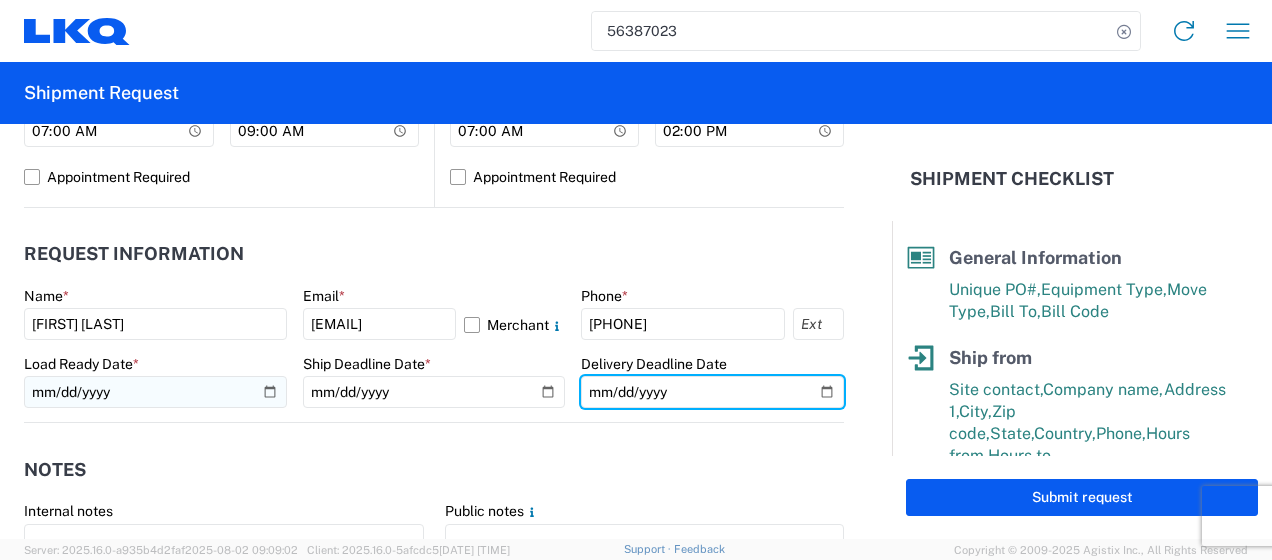 type on "2025-08-08" 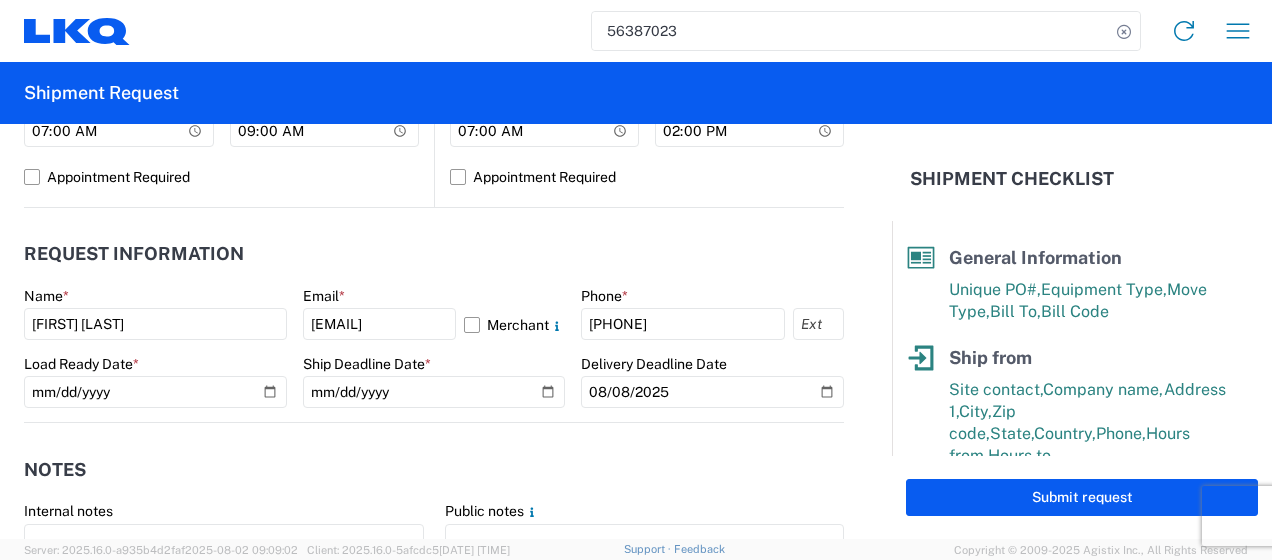 click on "Request Information" 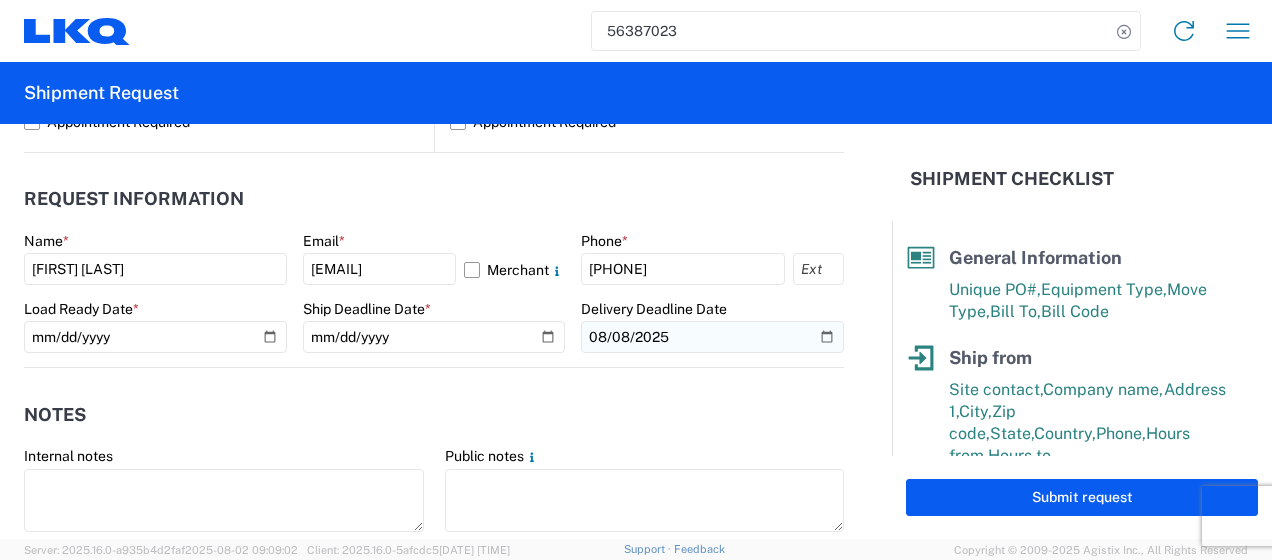 scroll, scrollTop: 1100, scrollLeft: 0, axis: vertical 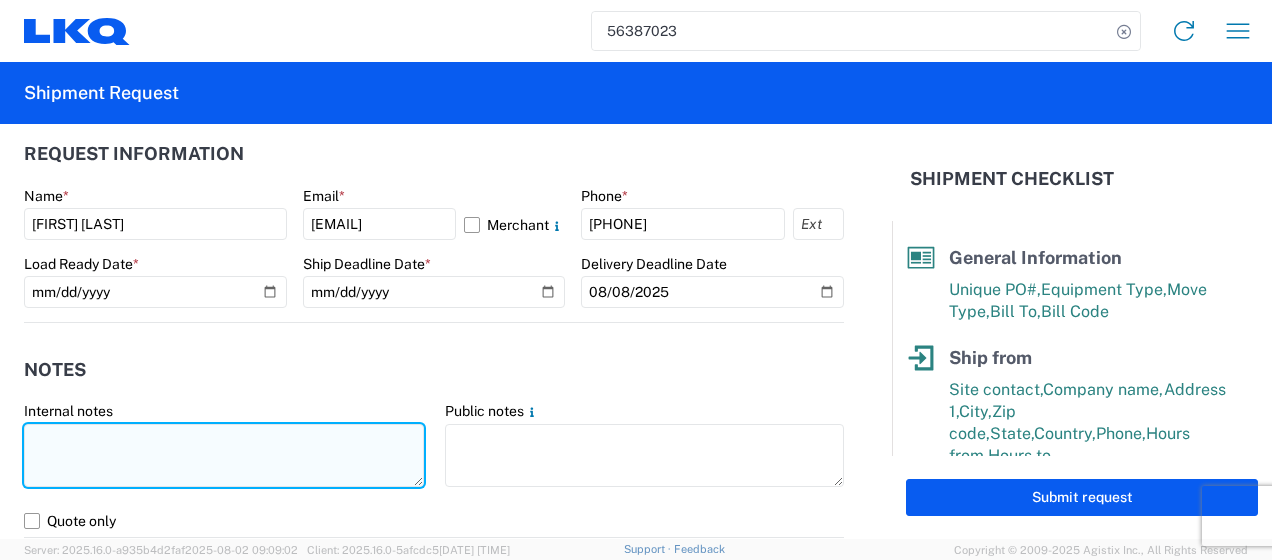 click 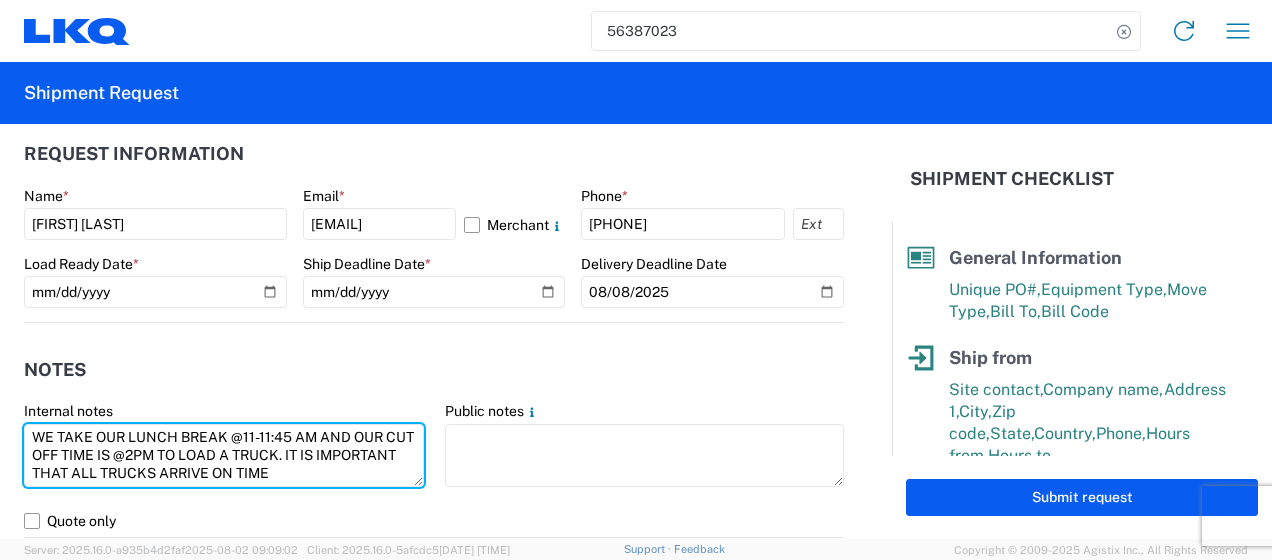 type on "WE TAKE OUR LUNCH BREAK @11-11:45 AM AND OUR CUT OFF TIME IS @2PM TO LOAD A TRUCK. IT IS IMPORTANT THAT ALL TRUCKS ARRIVE ON TIME" 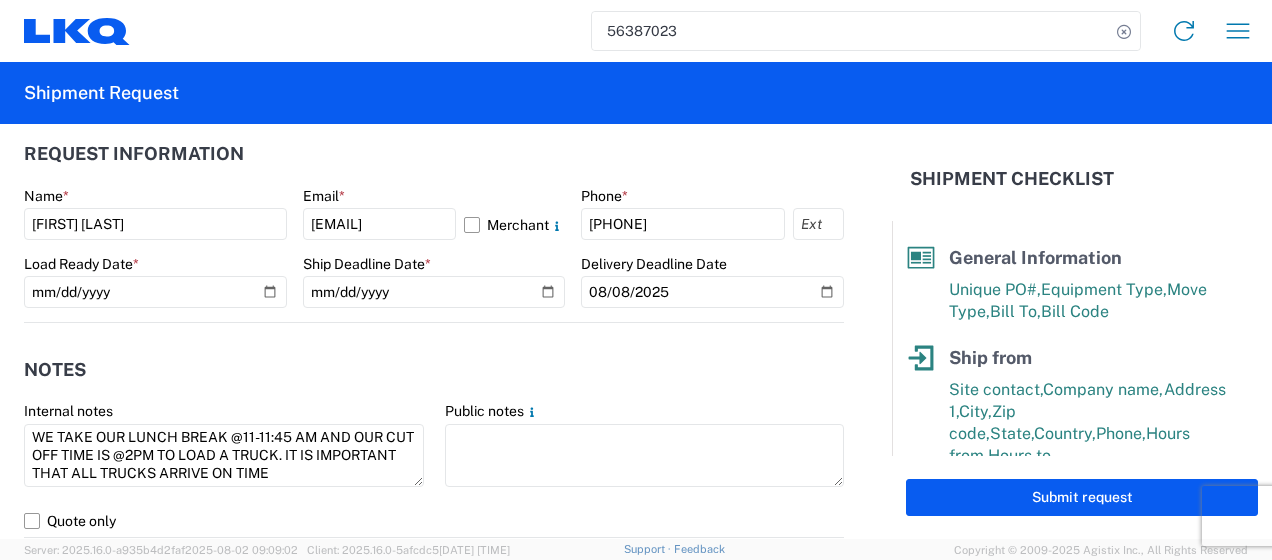 click on "Notes Internal notes WE TAKE OUR LUNCH BREAK @11-11:45 AM AND OUR CUT OFF TIME IS @2PM TO LOAD A TRUCK. IT IS IMPORTANT THAT ALL TRUCKS ARRIVE ON TIME Public notes
Quote only" 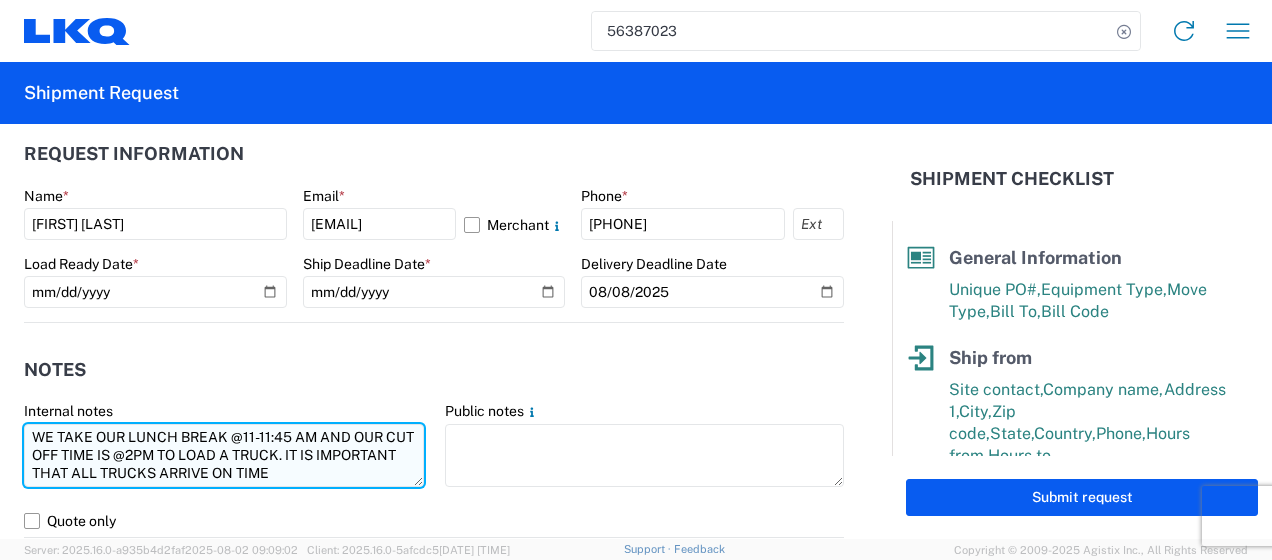 drag, startPoint x: 37, startPoint y: 431, endPoint x: 358, endPoint y: 468, distance: 323.12537 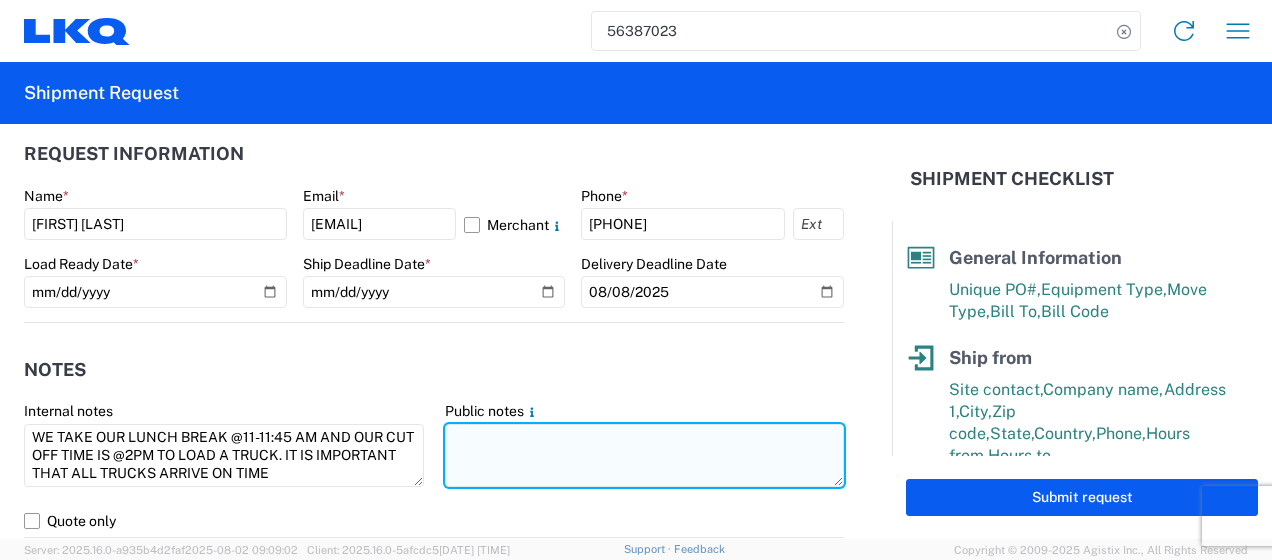click 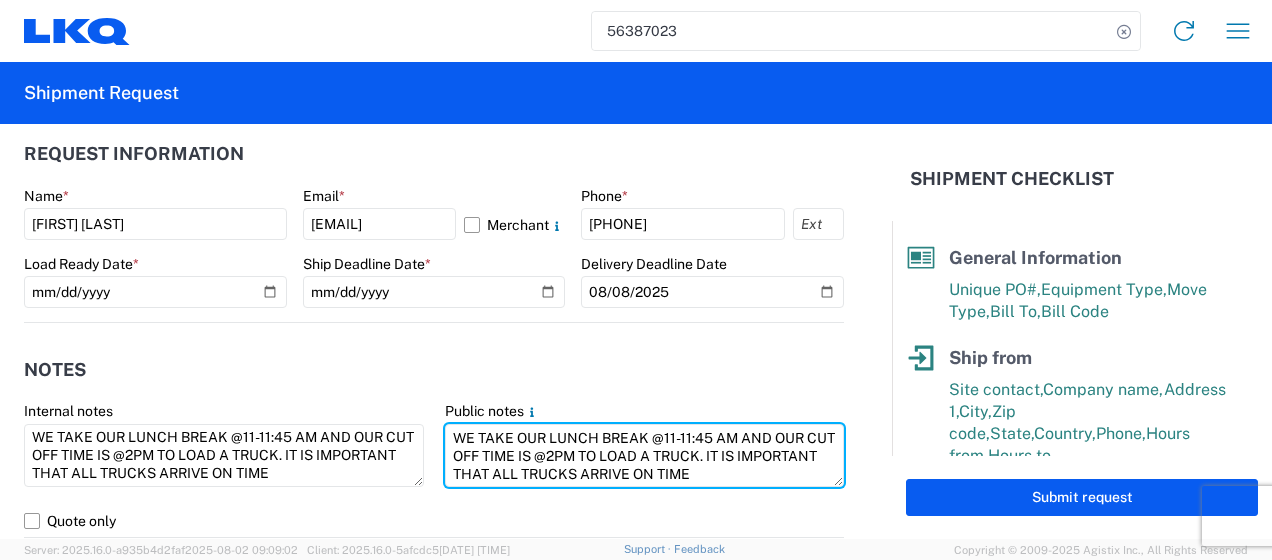 type on "WE TAKE OUR LUNCH BREAK @11-11:45 AM AND OUR CUT OFF TIME IS @2PM TO LOAD A TRUCK. IT IS IMPORTANT THAT ALL TRUCKS ARRIVE ON TIME" 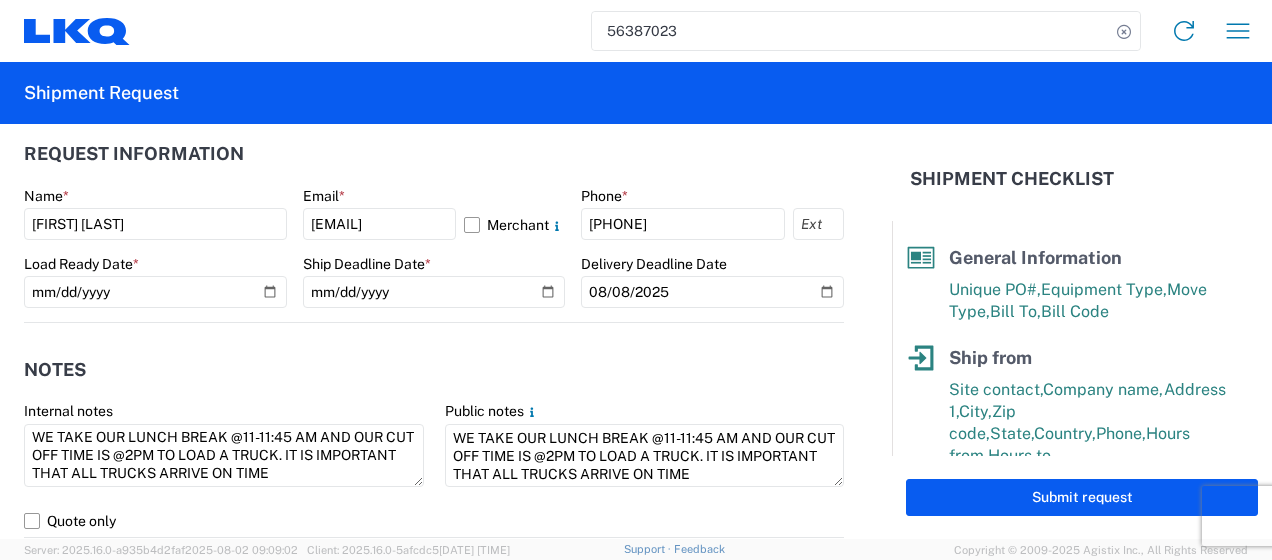 click on "Notes" 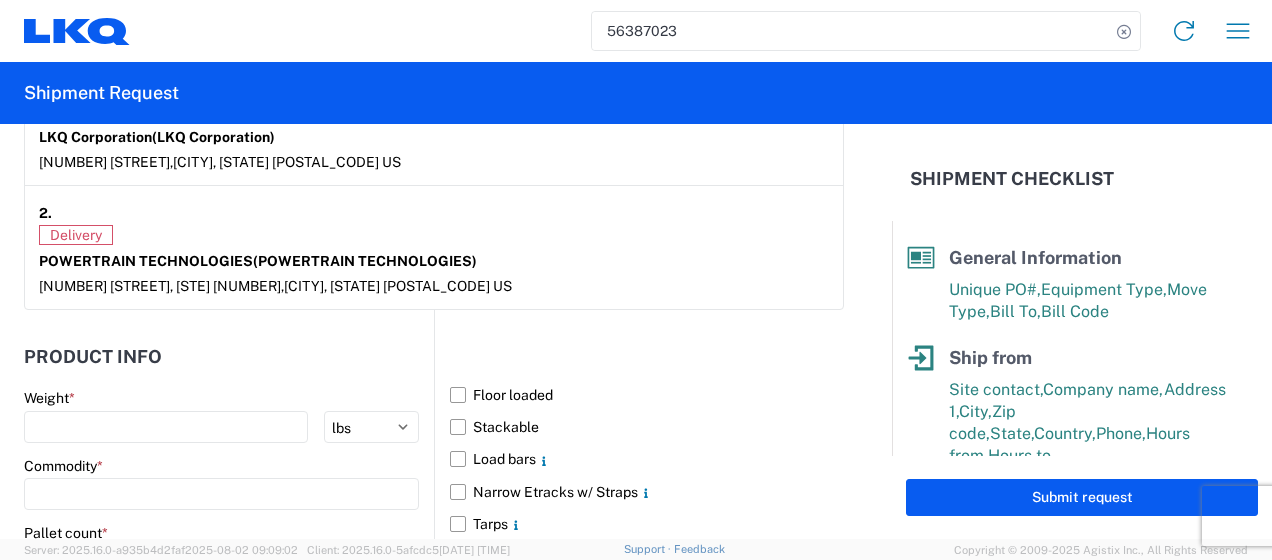 scroll, scrollTop: 1700, scrollLeft: 0, axis: vertical 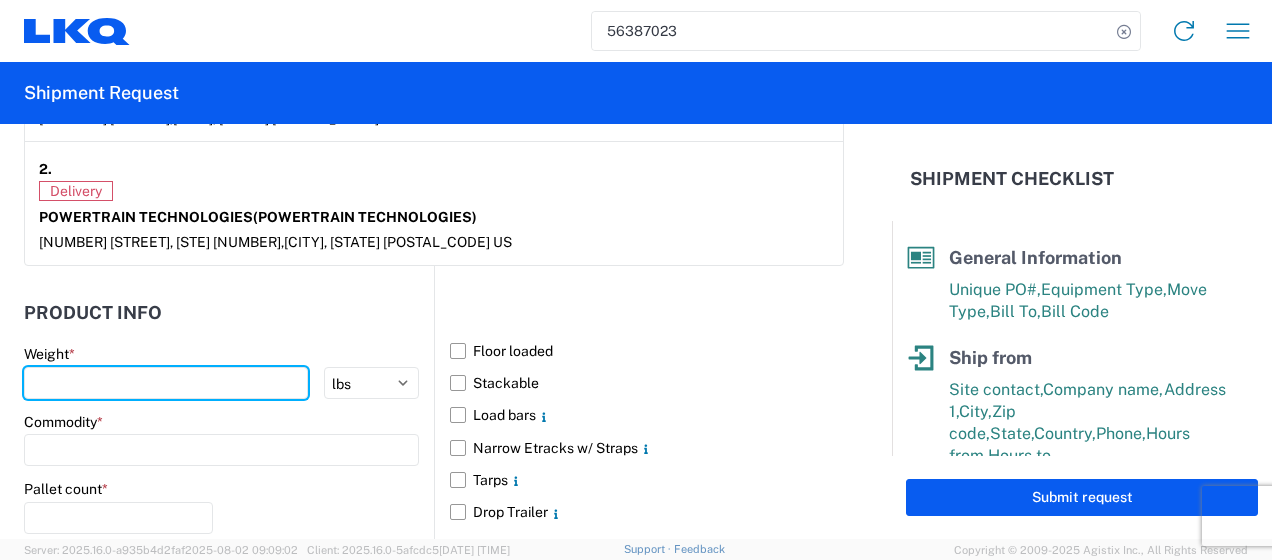click 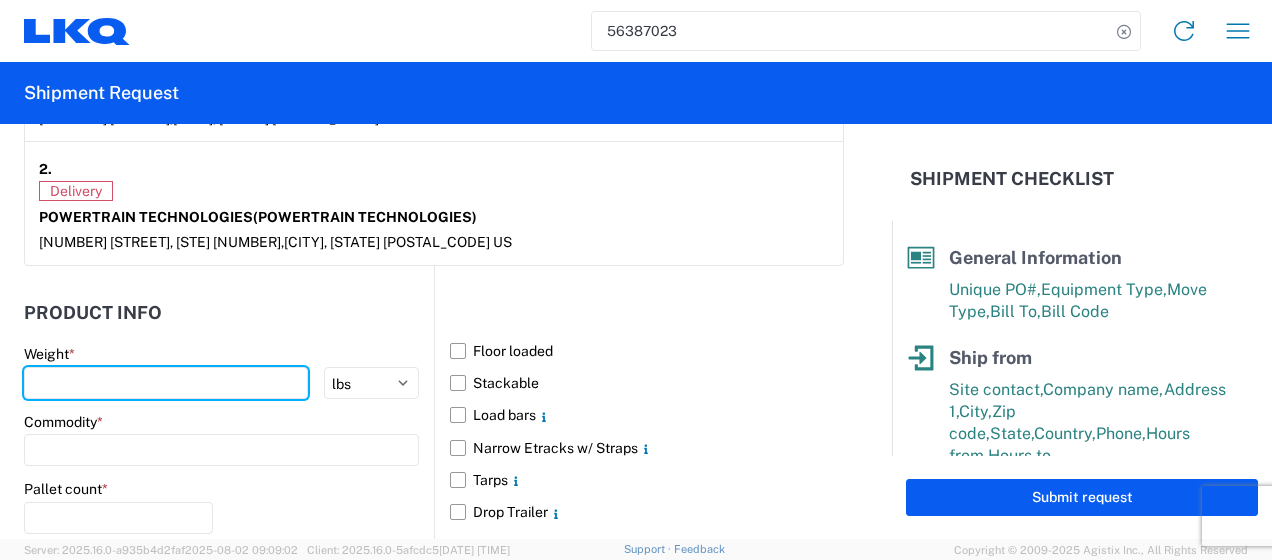 type on "[POSTAL_CODE]" 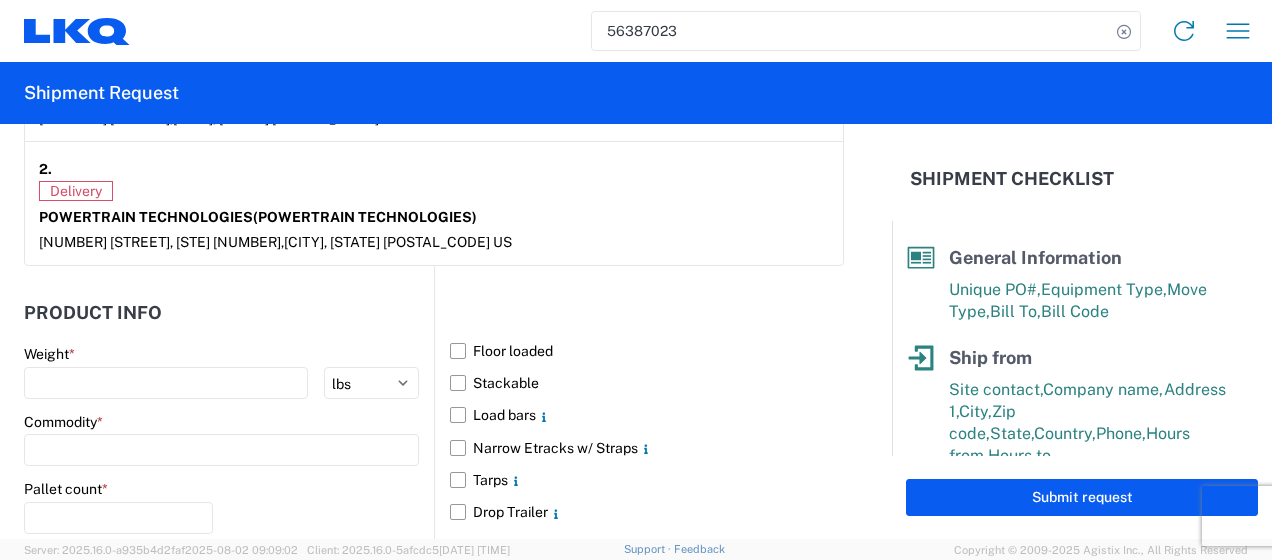 click on "Commodity  *" 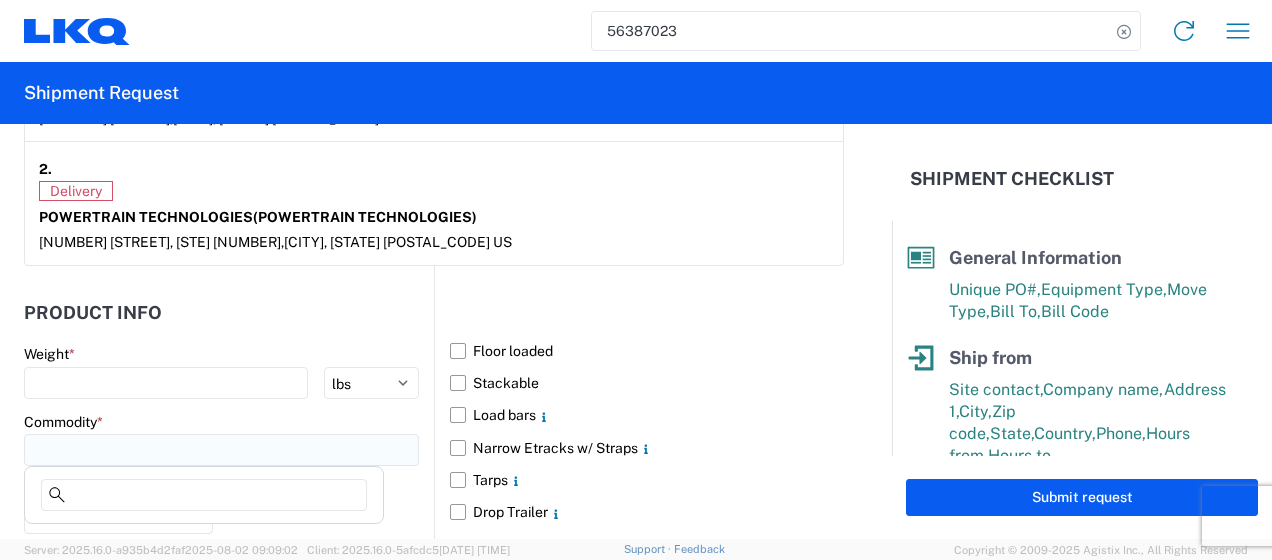 click 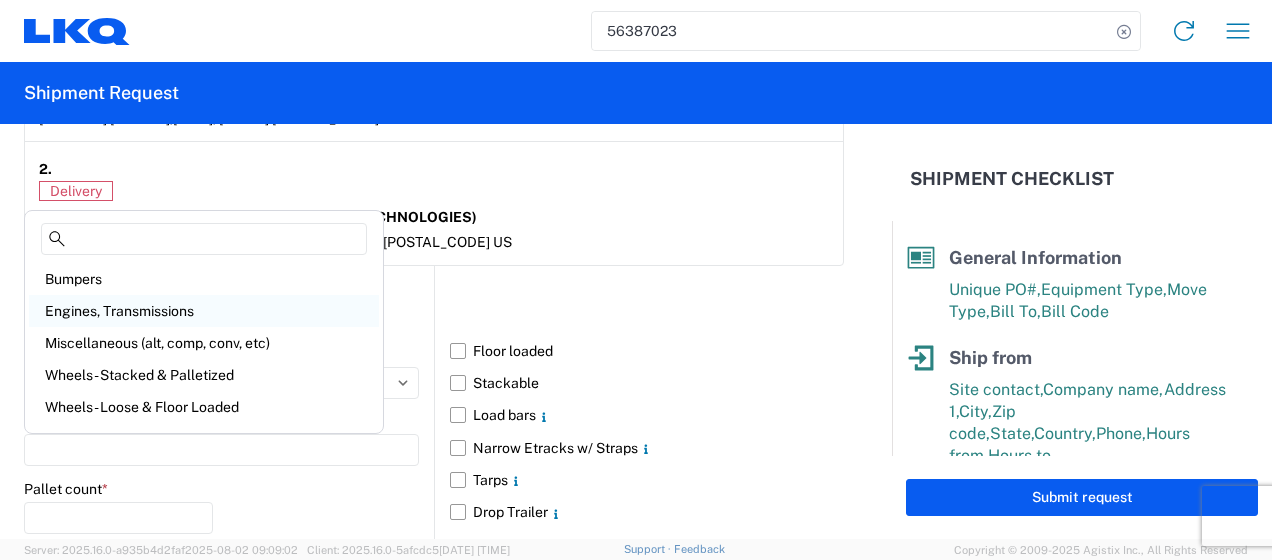 click on "Engines, Transmissions" 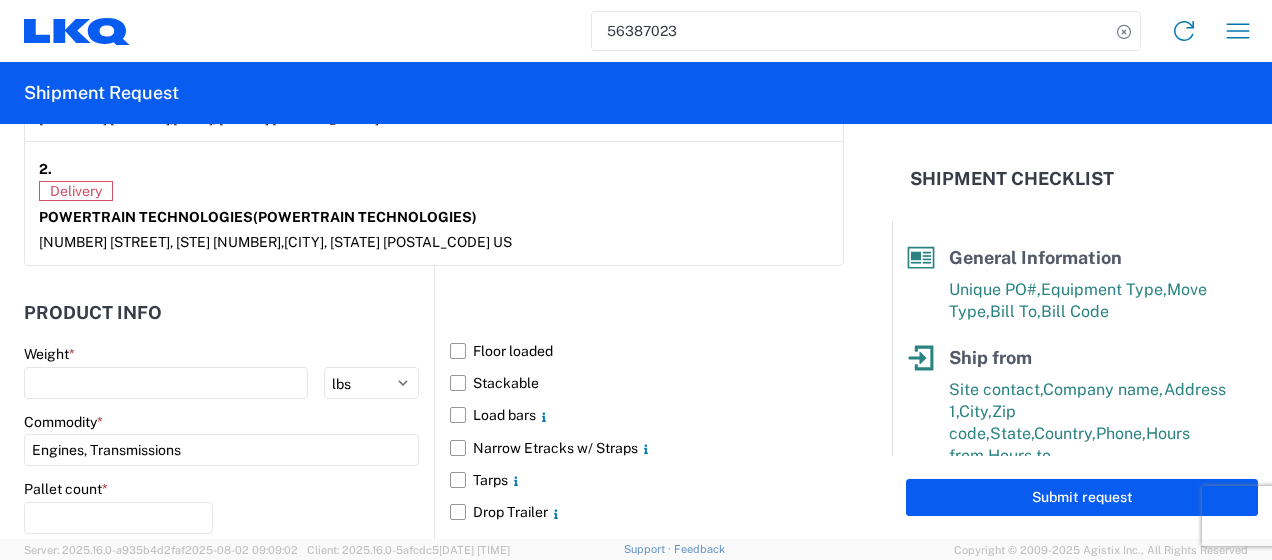 scroll, scrollTop: 1800, scrollLeft: 0, axis: vertical 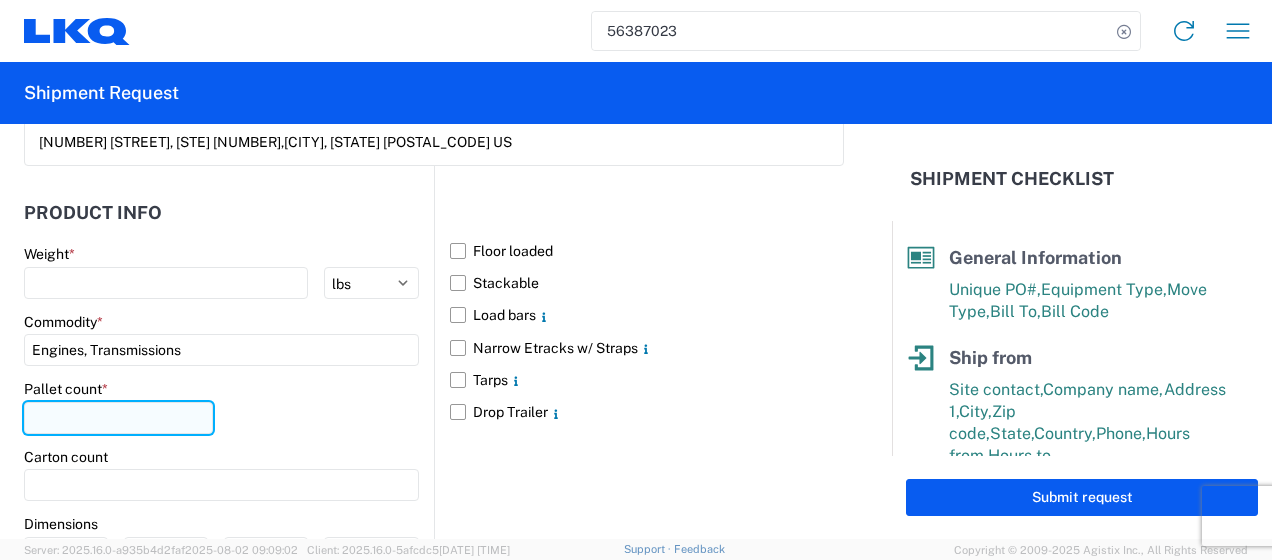 click 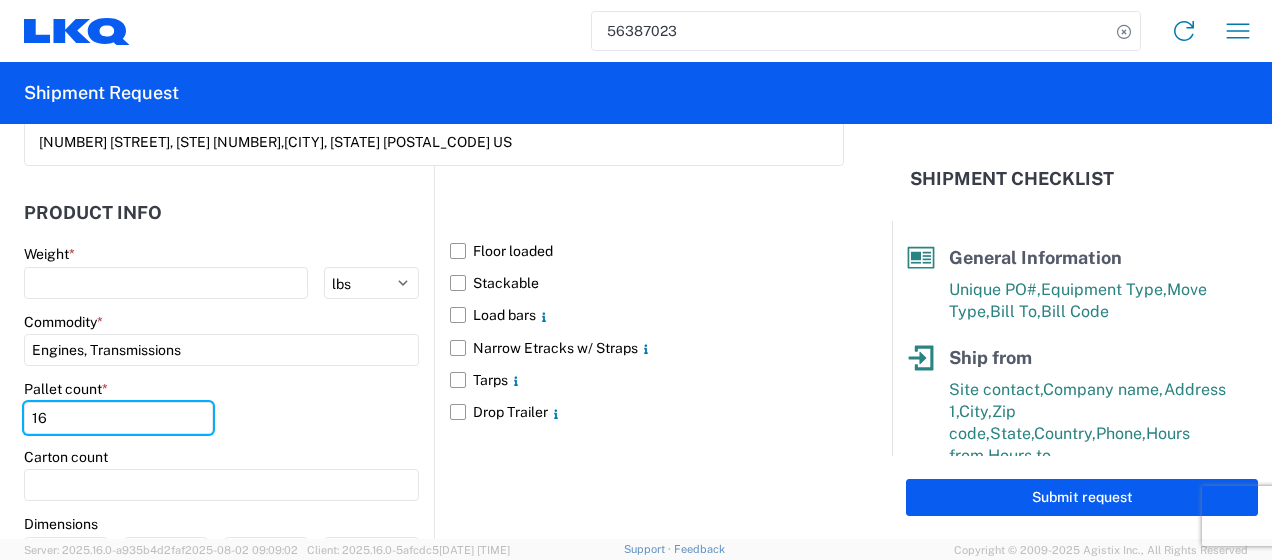 type on "16" 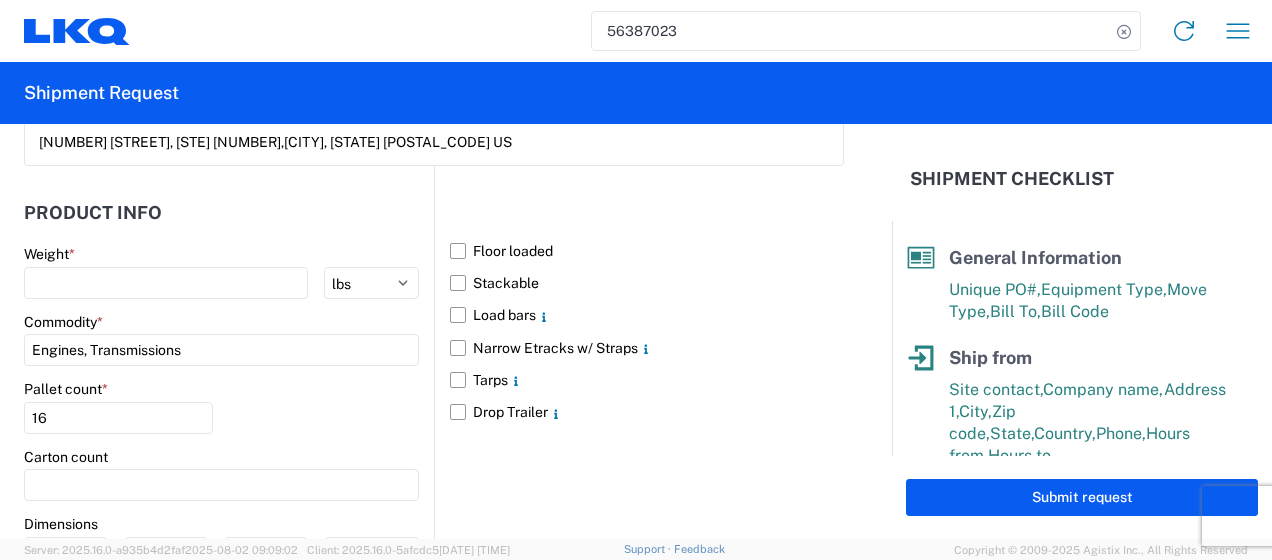 click on "Pallet count  * 16" 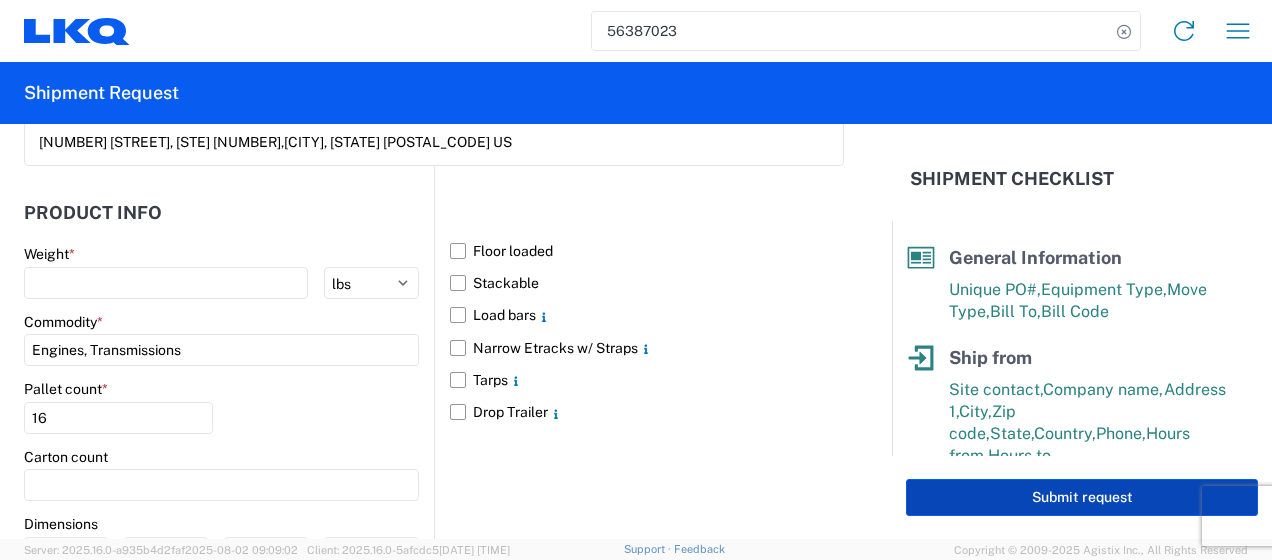 click on "Submit request" 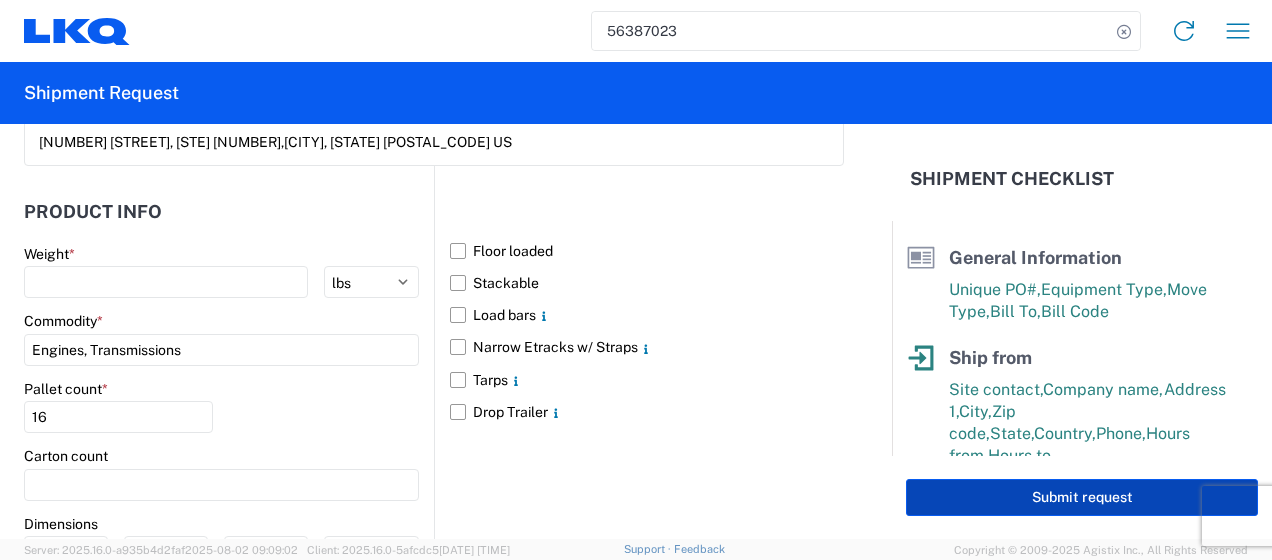 scroll, scrollTop: 1799, scrollLeft: 0, axis: vertical 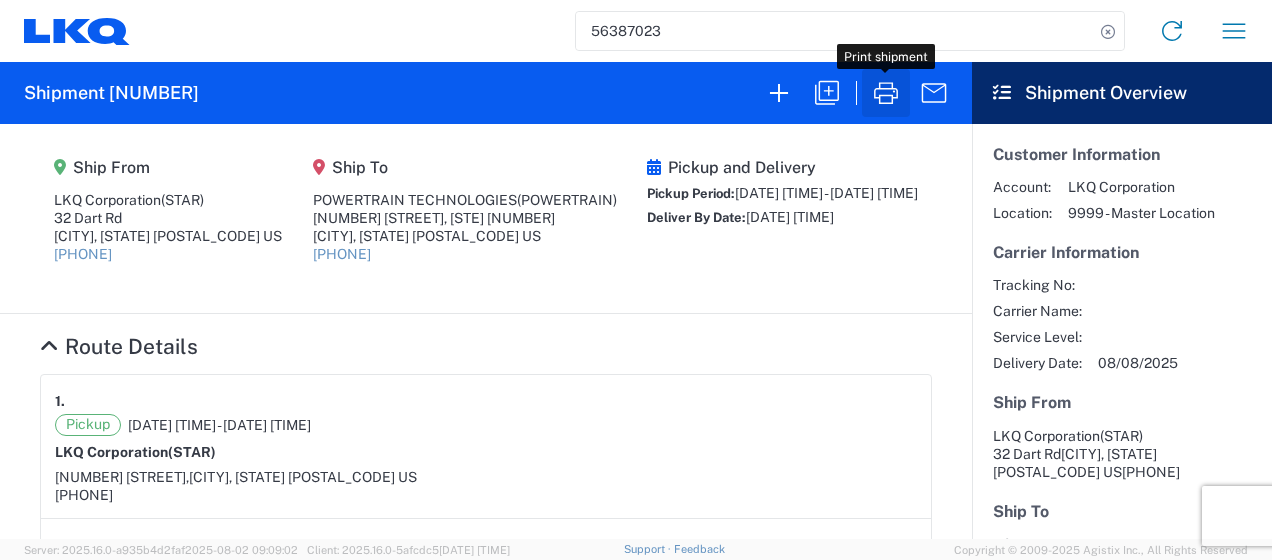 click 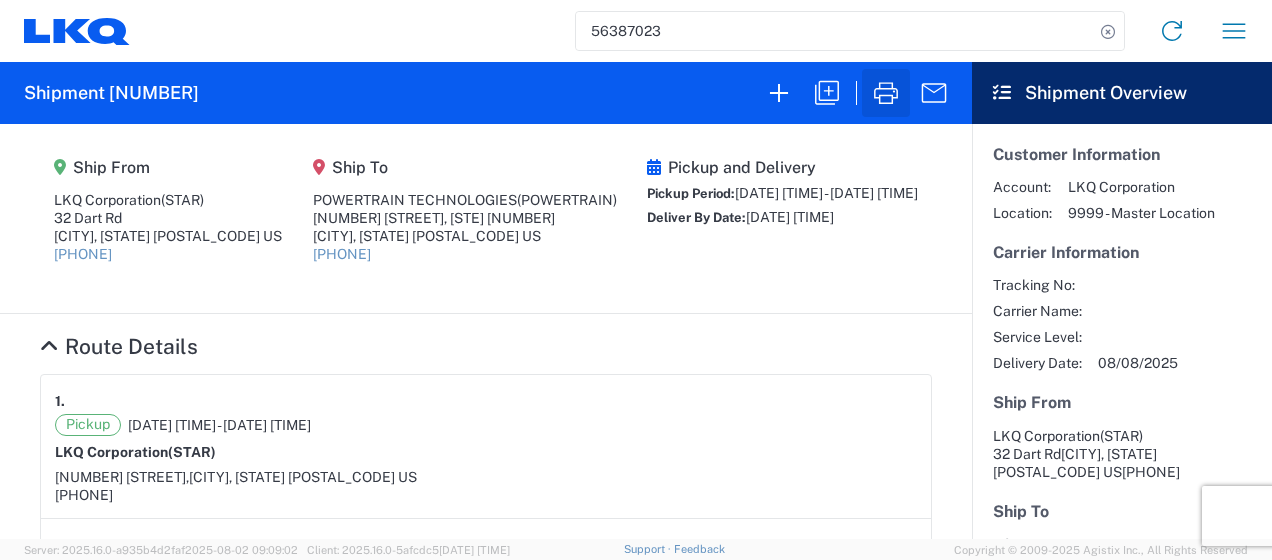 type 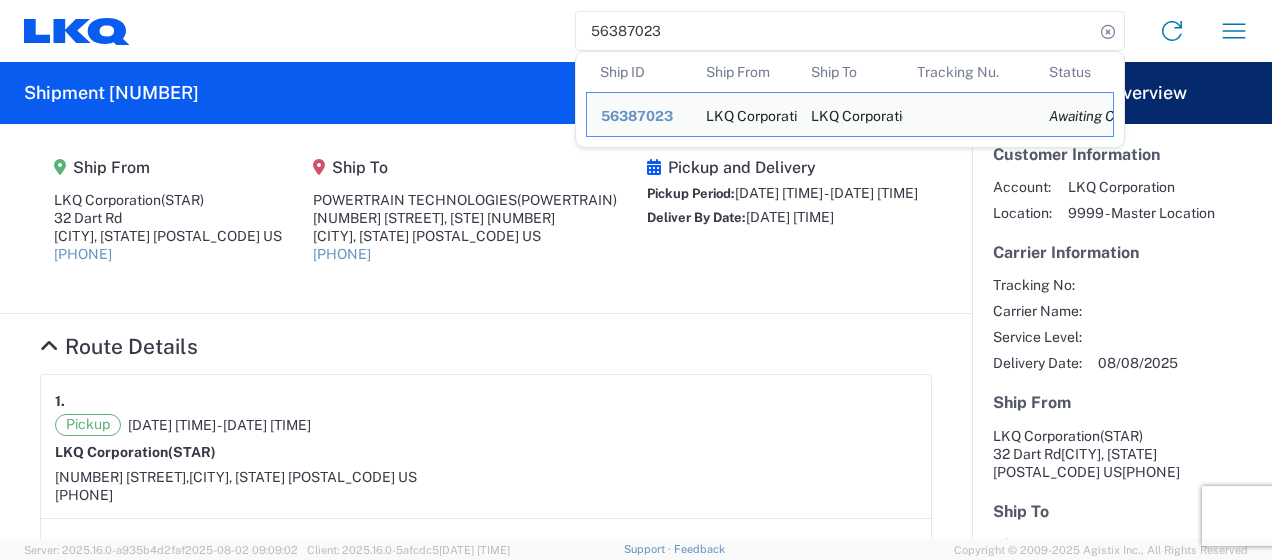click on "56387023" 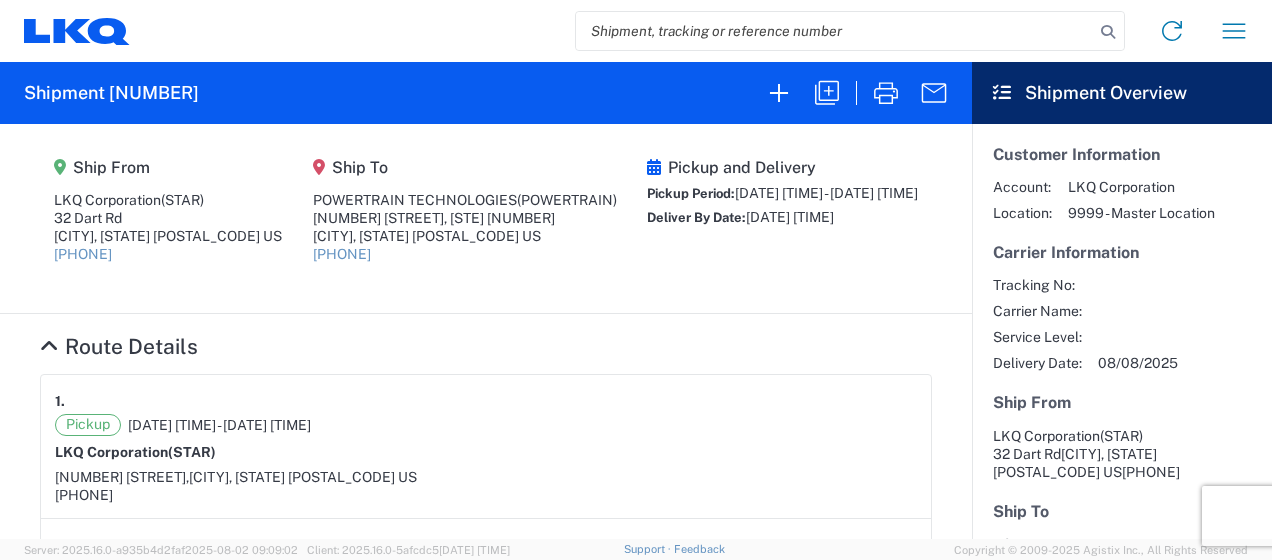 paste on "56402737" 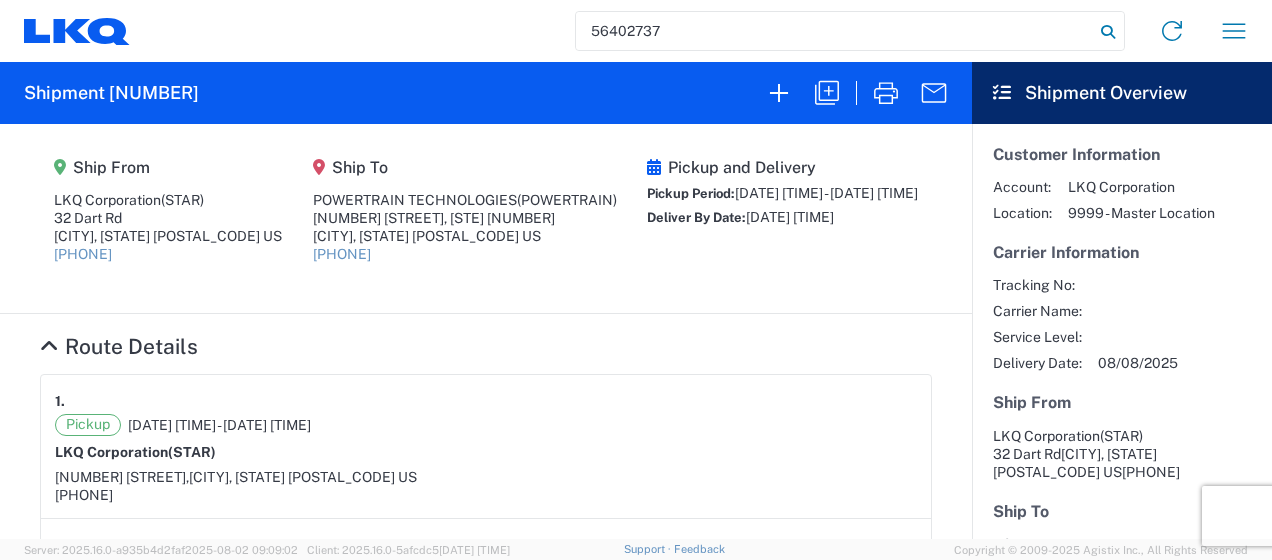 type on "56402737" 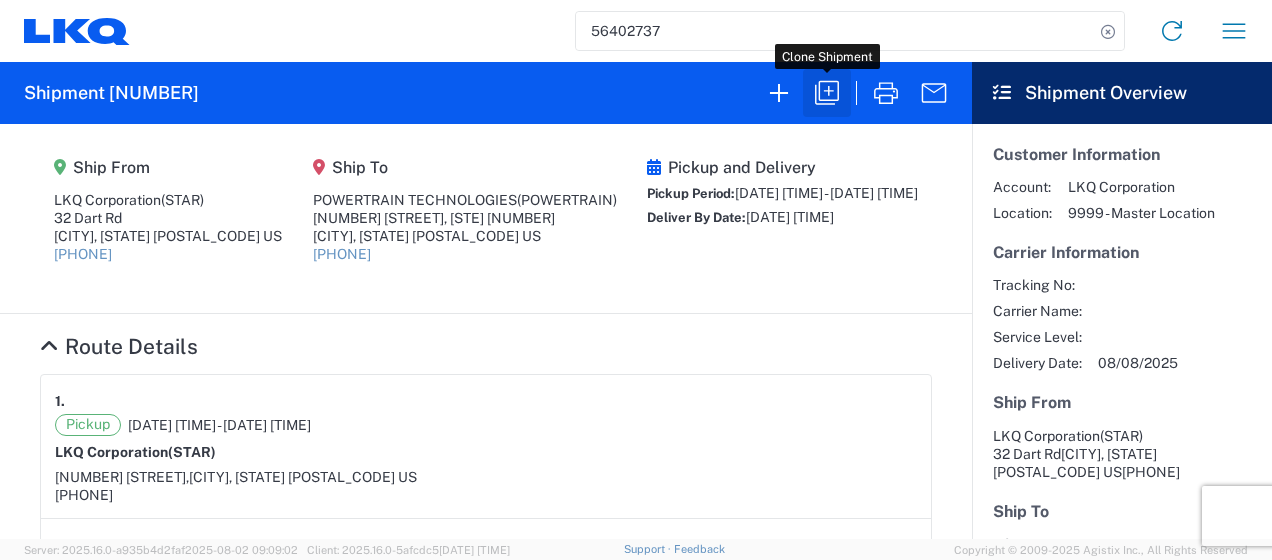 click 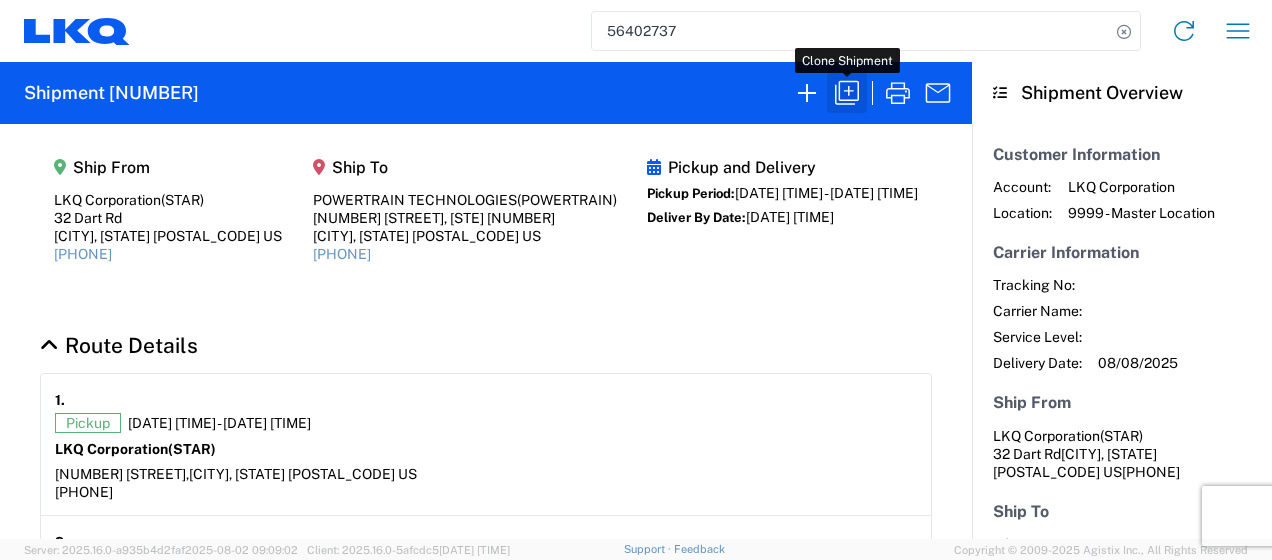 select on "FULL" 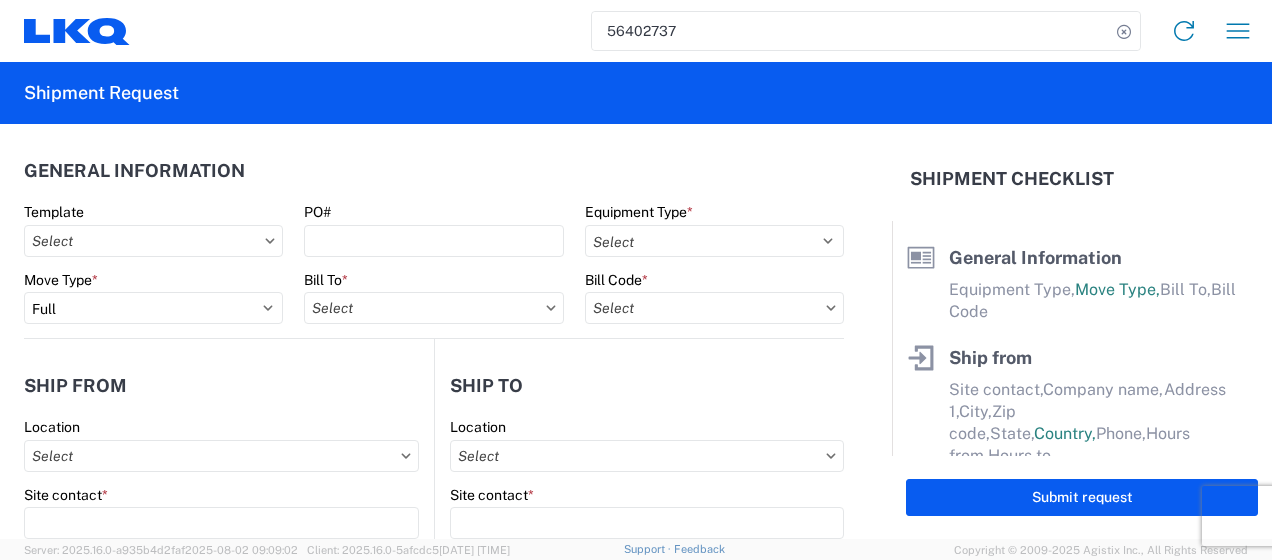 click on "Shipment Request" 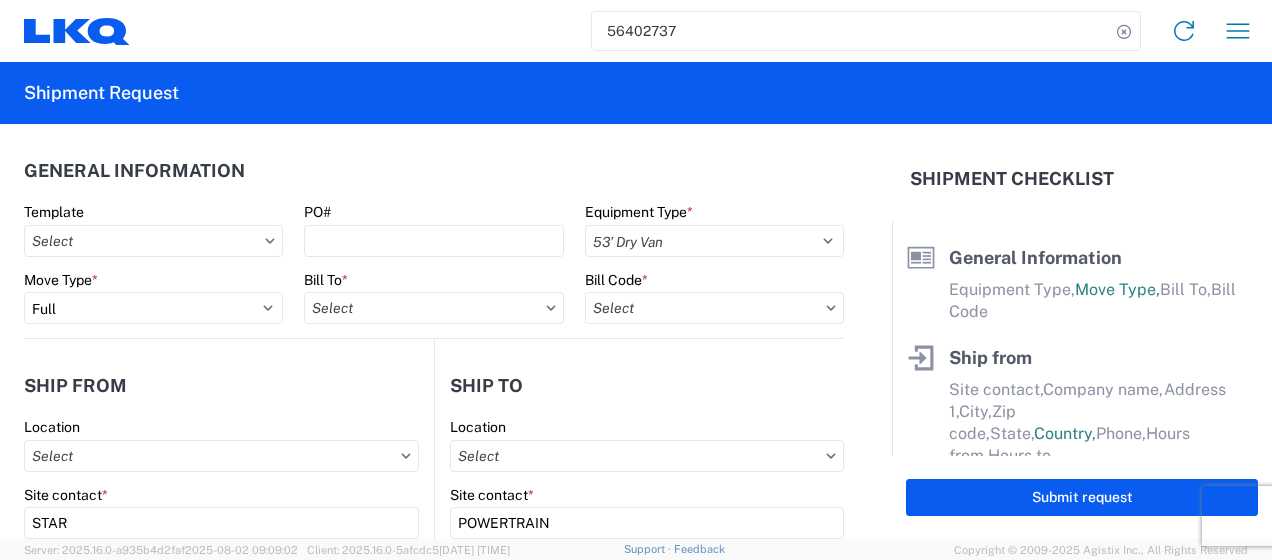 select on "US" 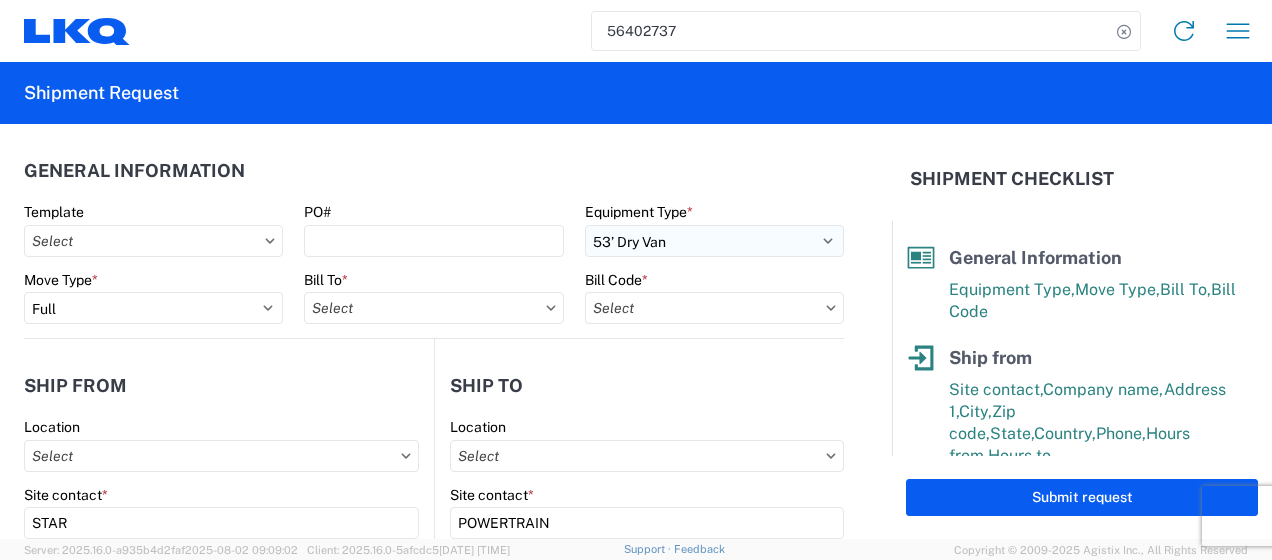 type on "1772 - LKQ Atlanta Core Newnan" 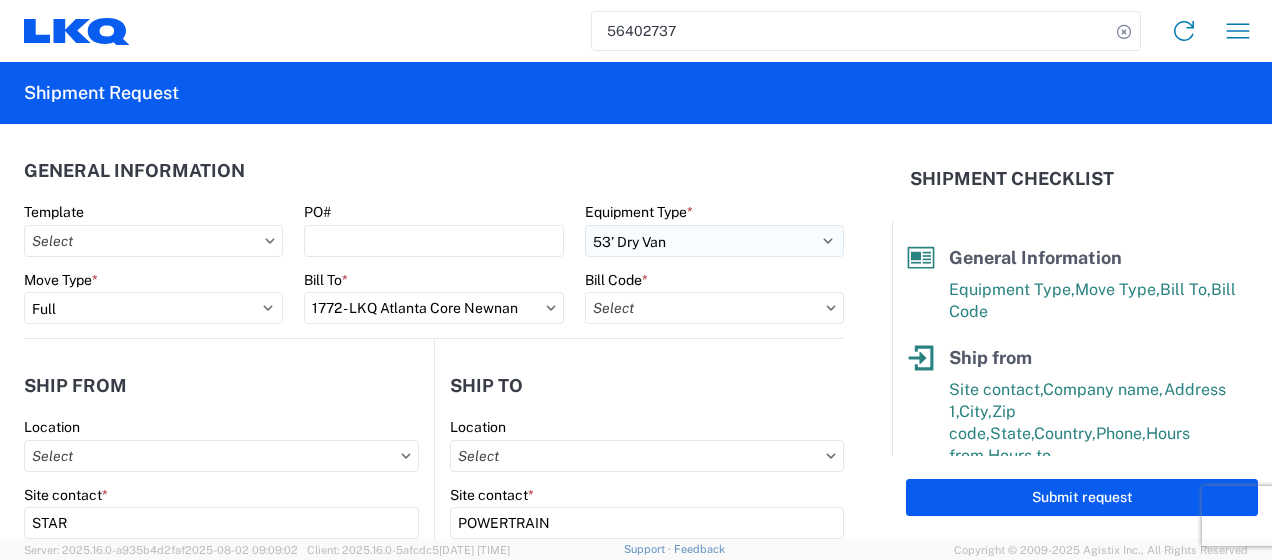 type on "1772-6300-66000-0000 - 1772 Freight Out" 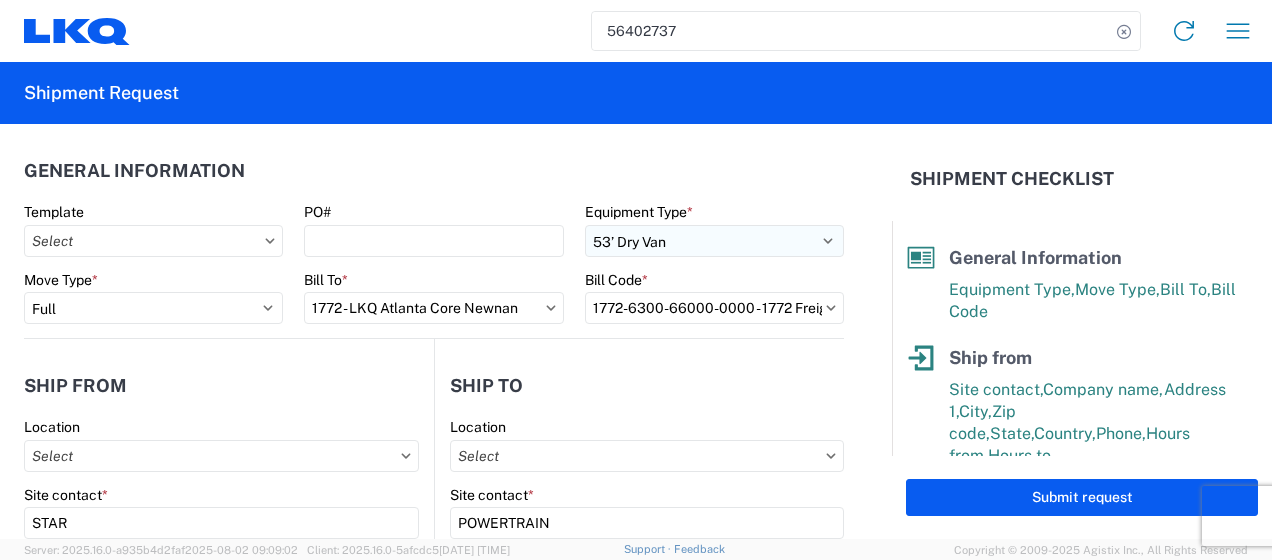 type on "1772 - LKQ Atlanta Core Newnan" 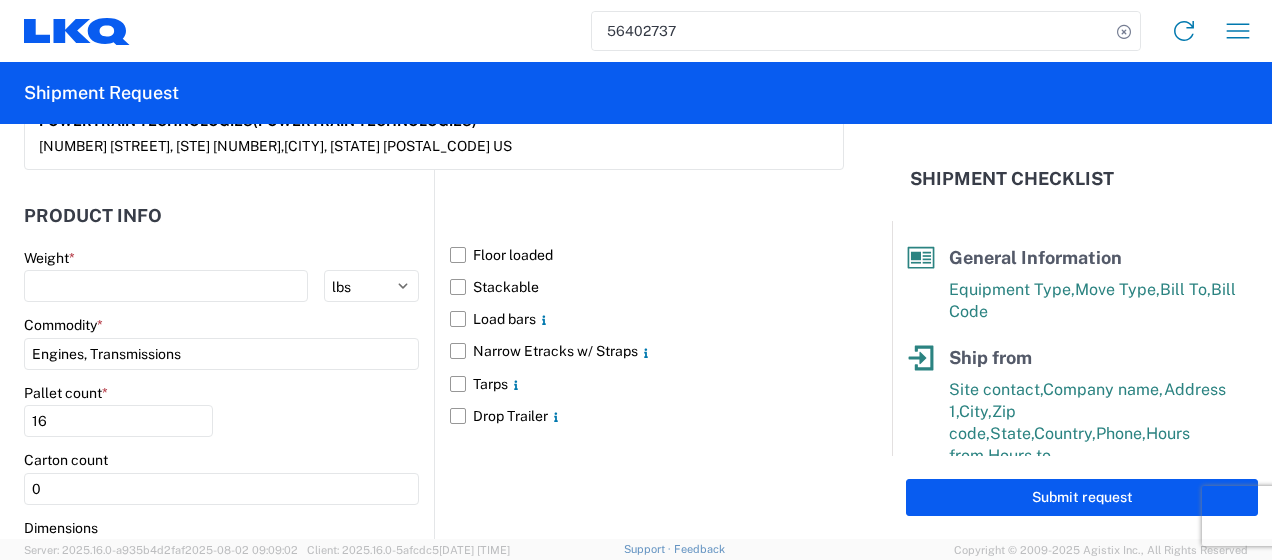 scroll, scrollTop: 1800, scrollLeft: 0, axis: vertical 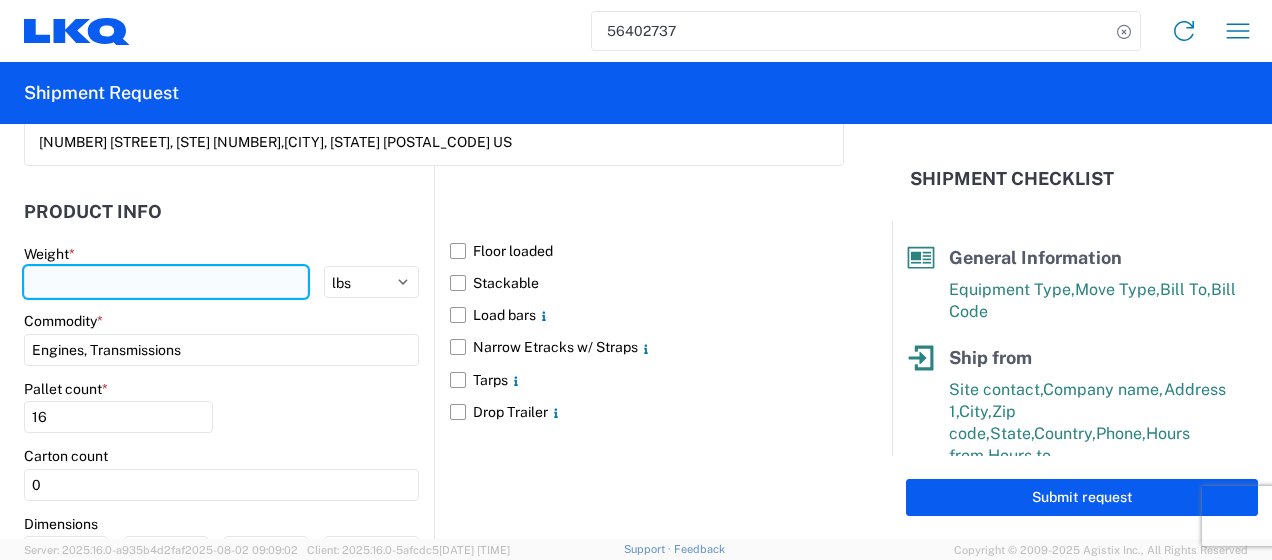 click on "[POSTAL_CODE]" 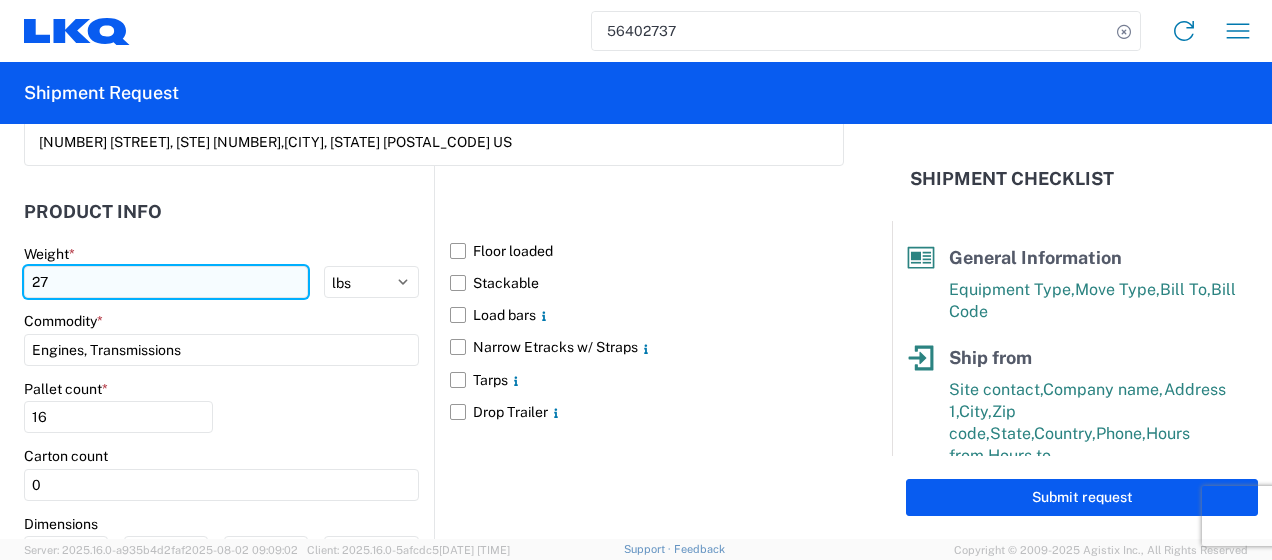 type on "2" 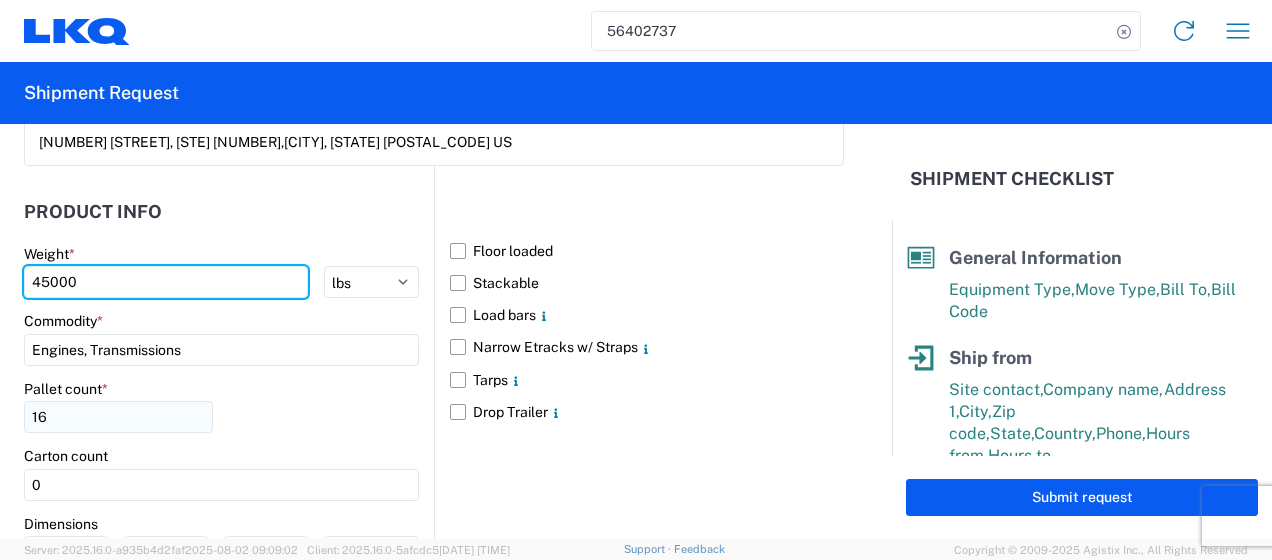 type on "45000" 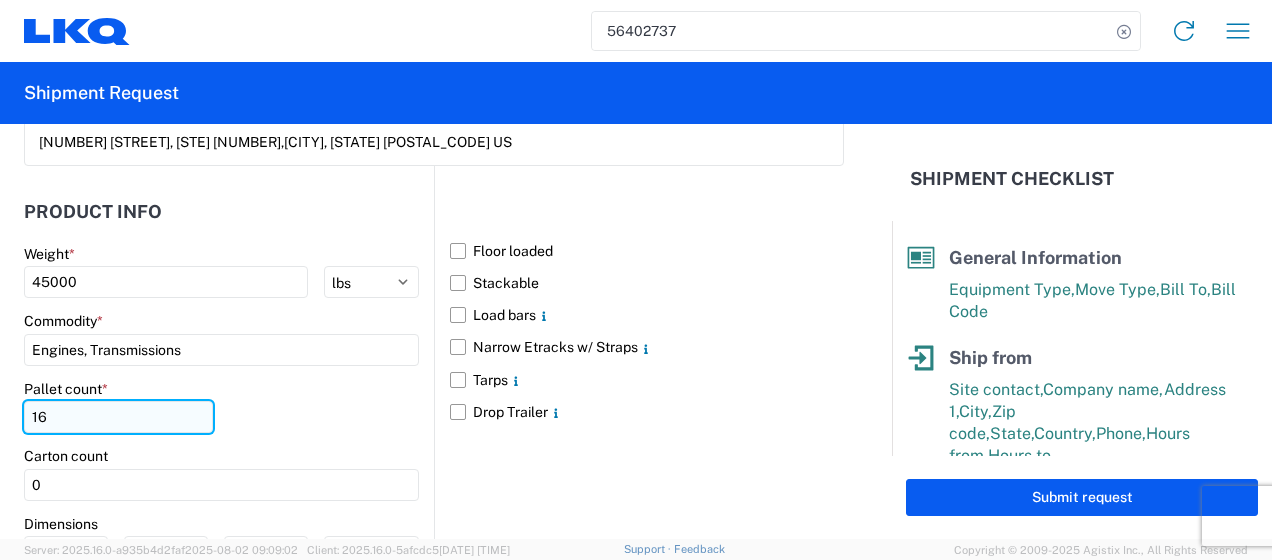 click on "16" 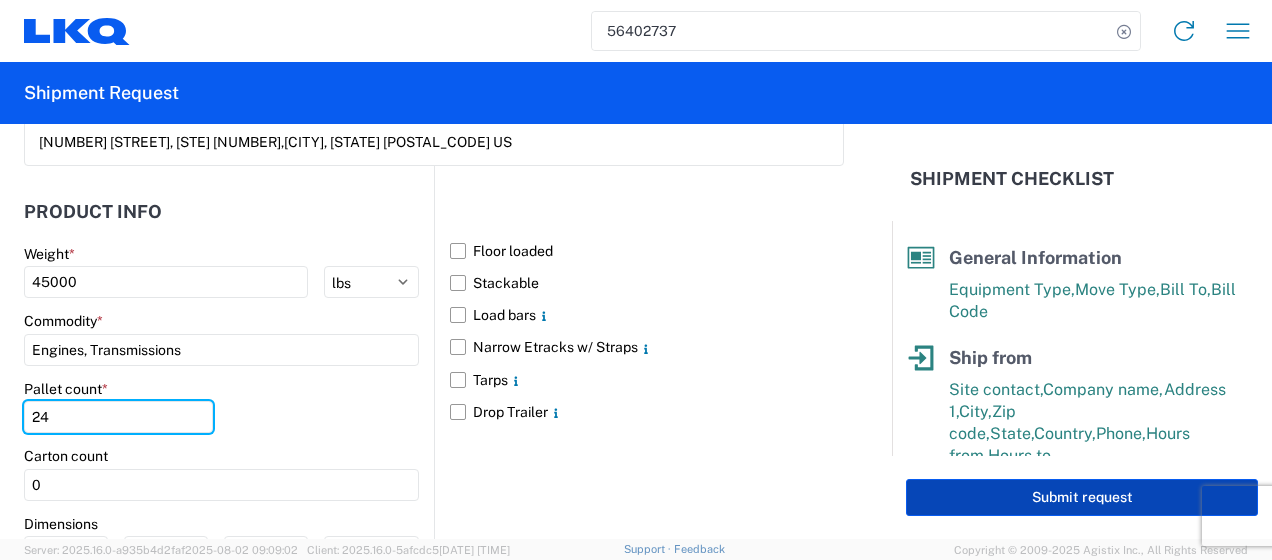 type on "24" 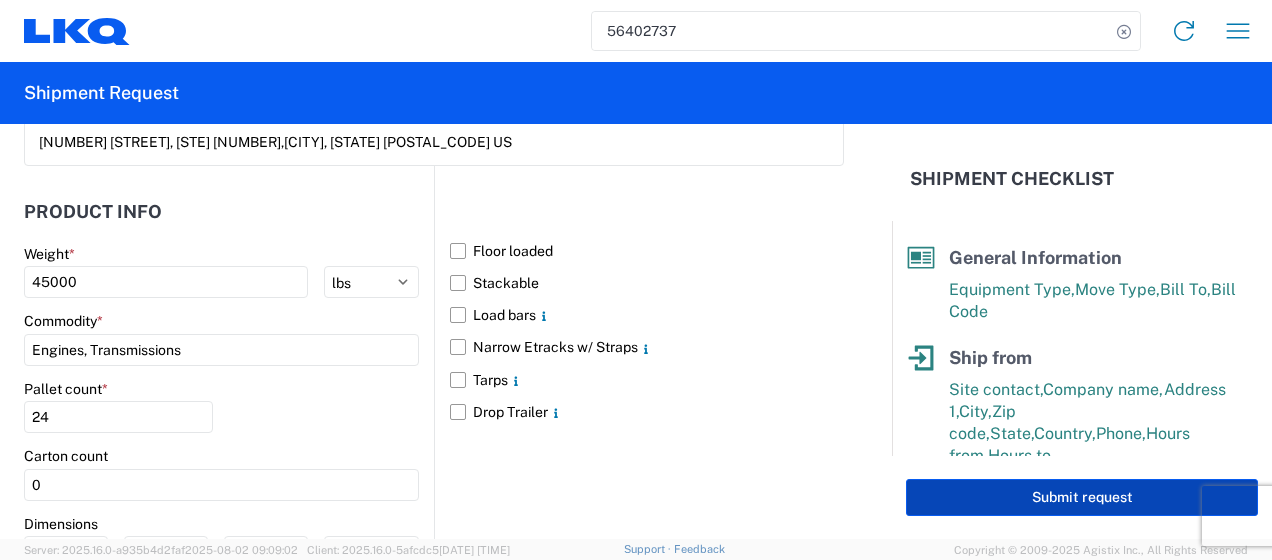 click on "Submit request" 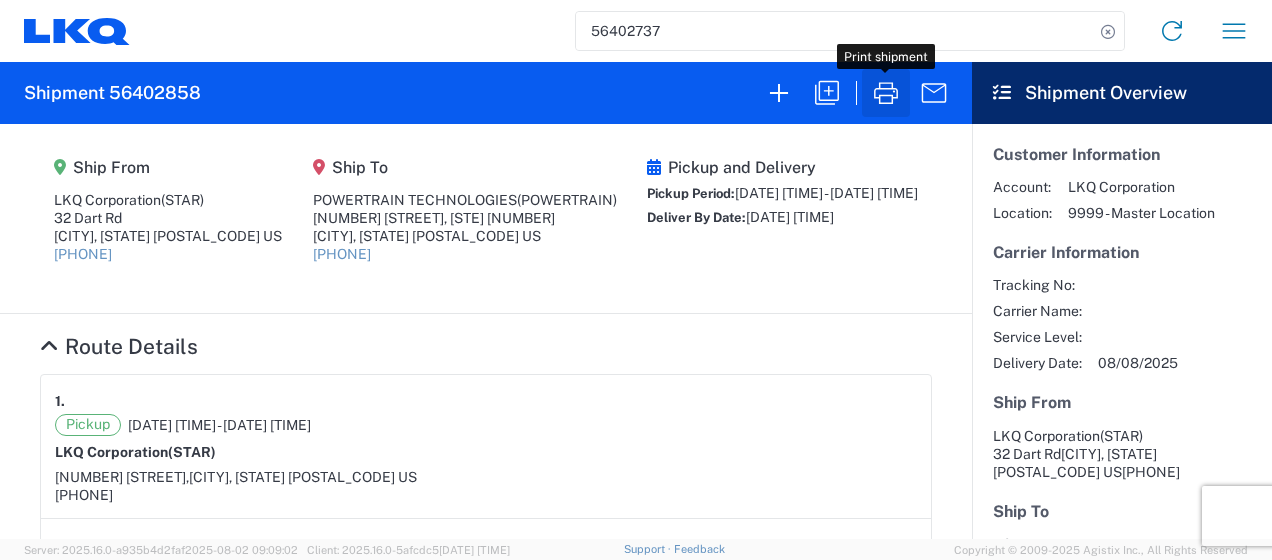 click 